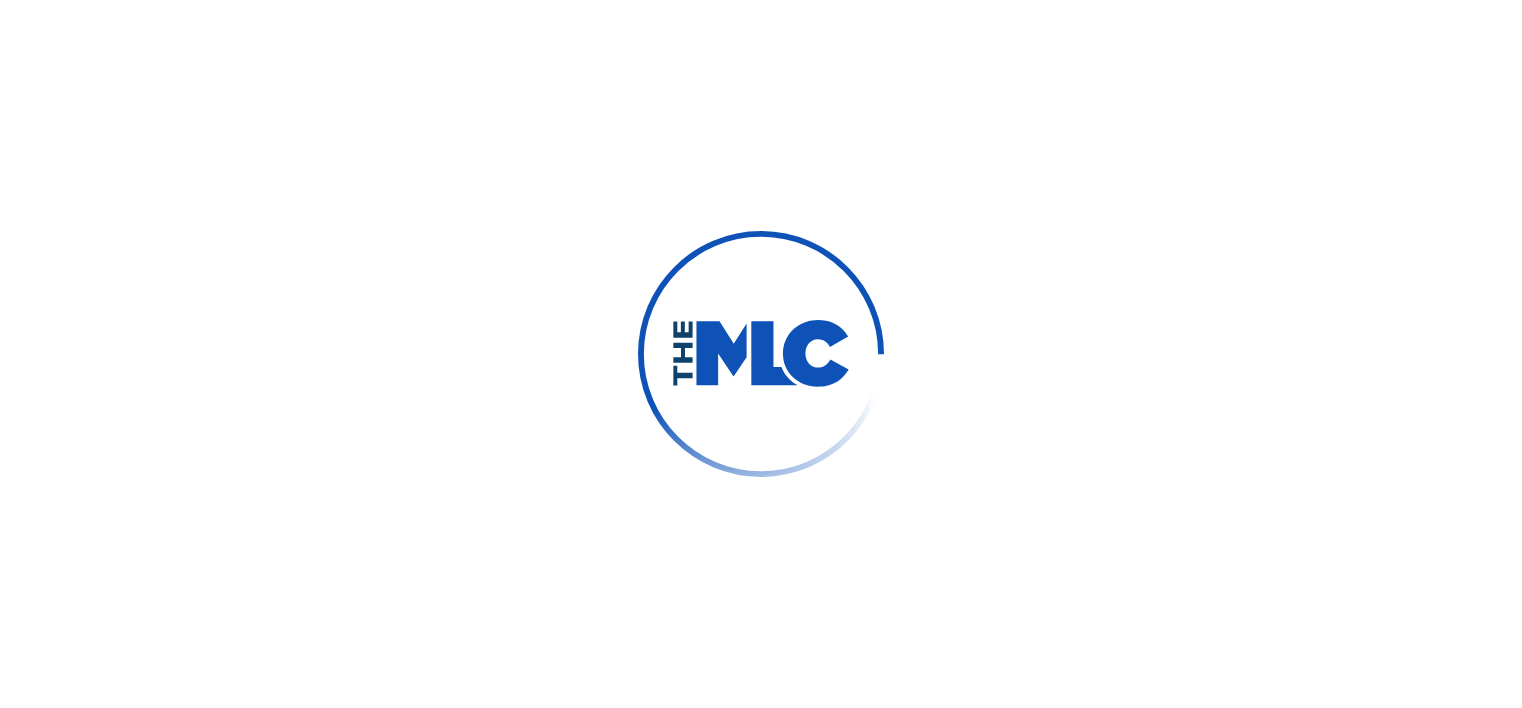 scroll, scrollTop: 0, scrollLeft: 0, axis: both 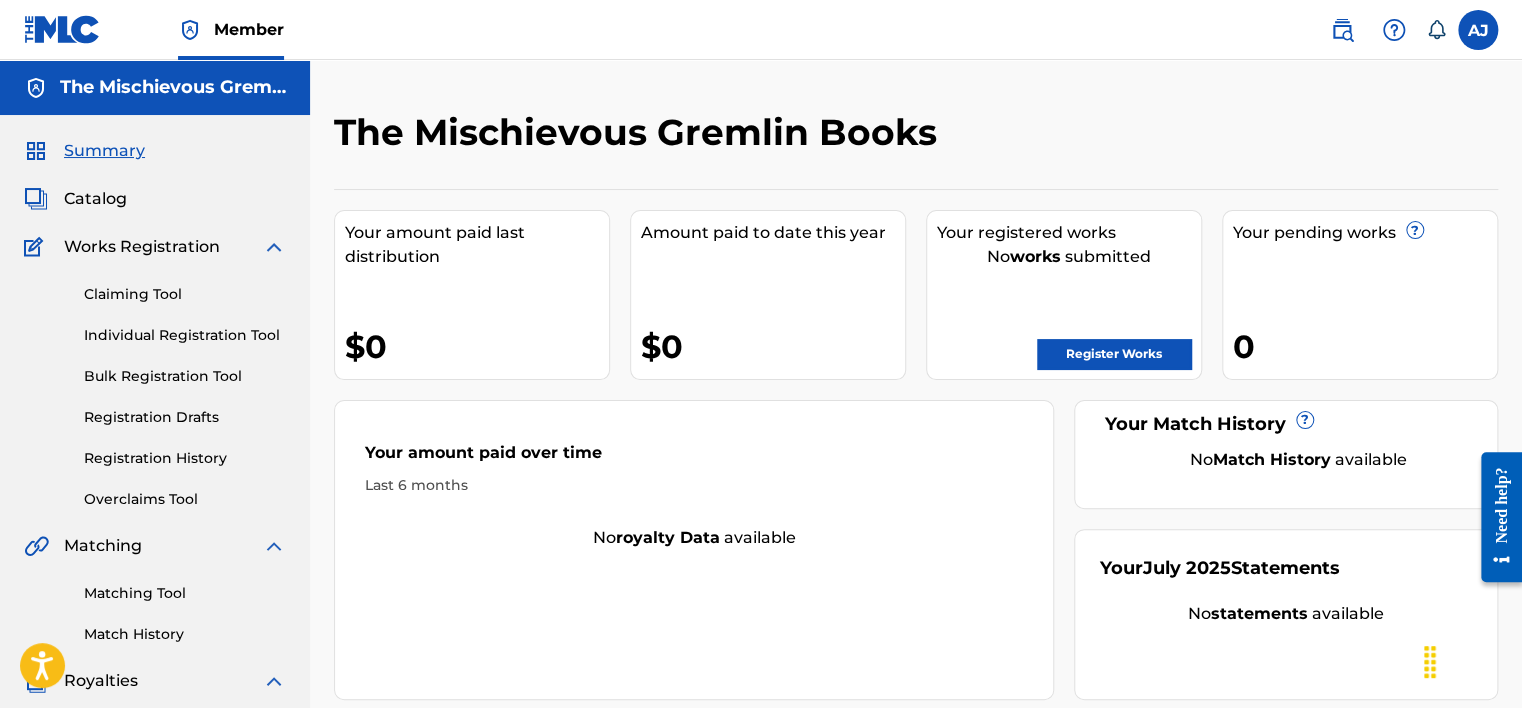 click at bounding box center (1478, 30) 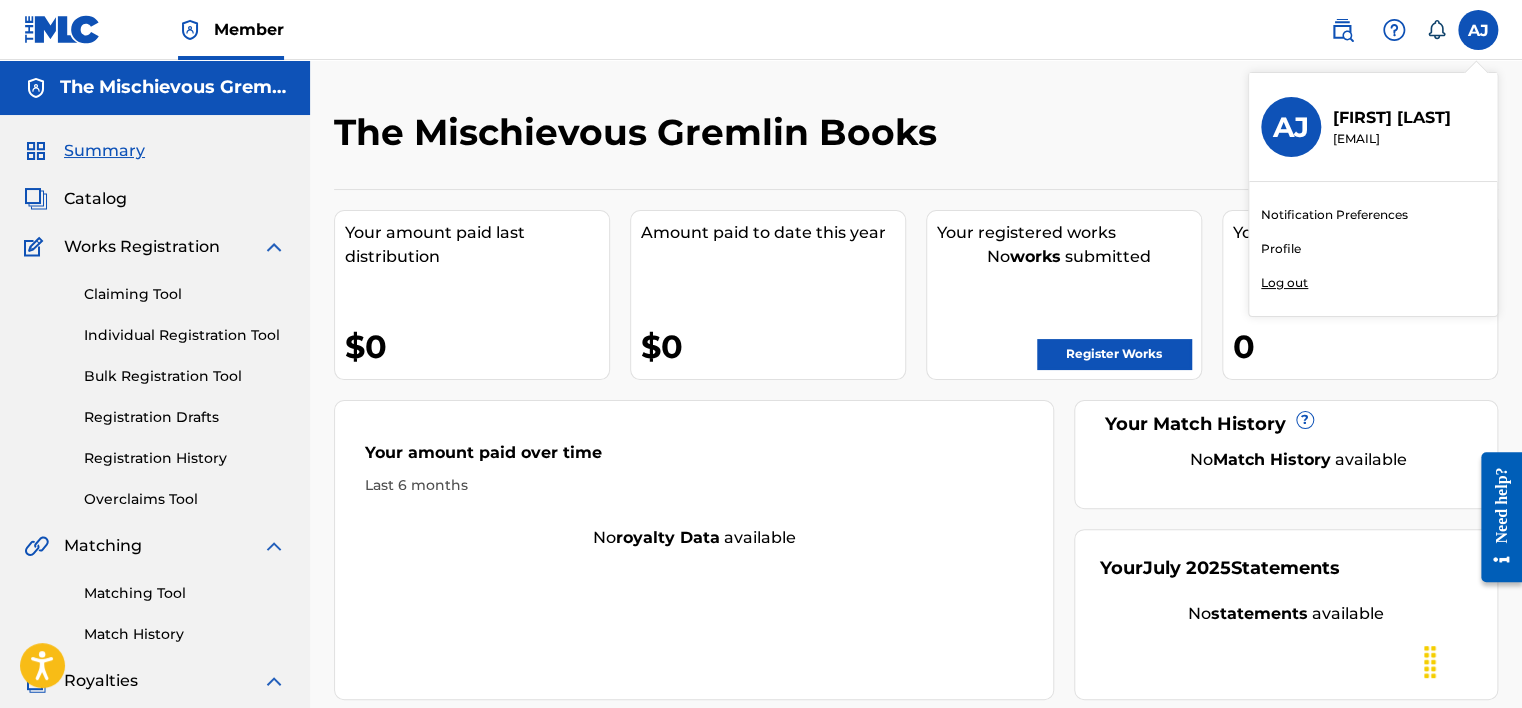 click 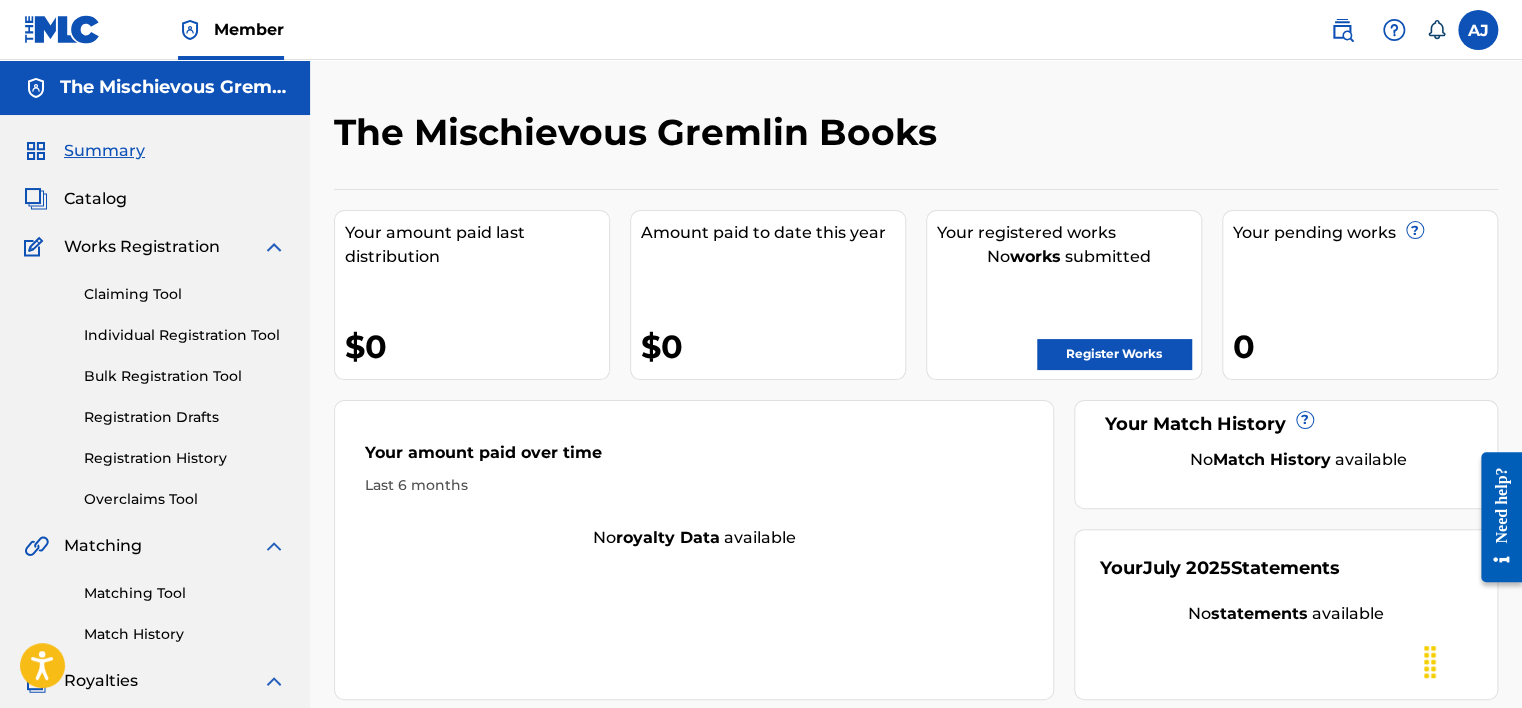 click at bounding box center (1342, 30) 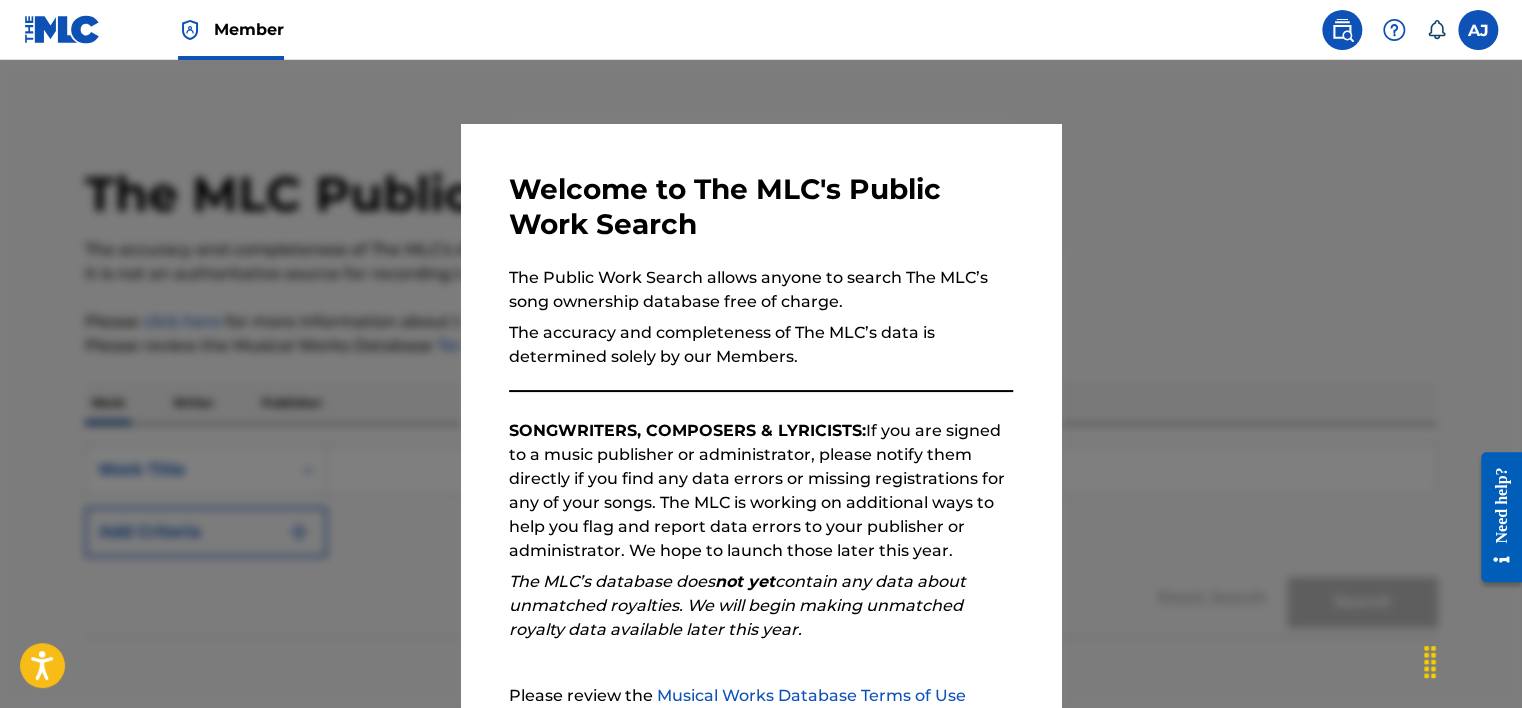 click at bounding box center (761, 414) 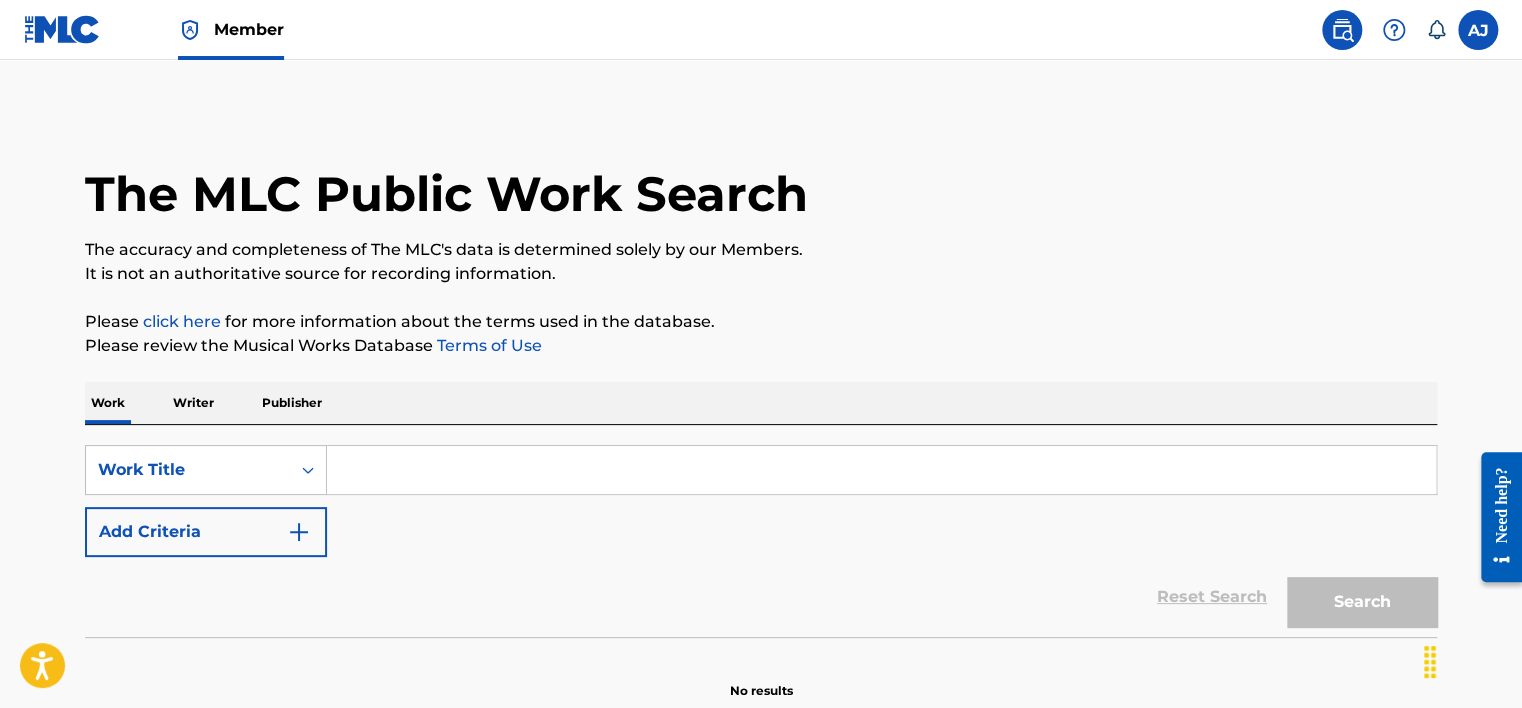 click at bounding box center [62, 29] 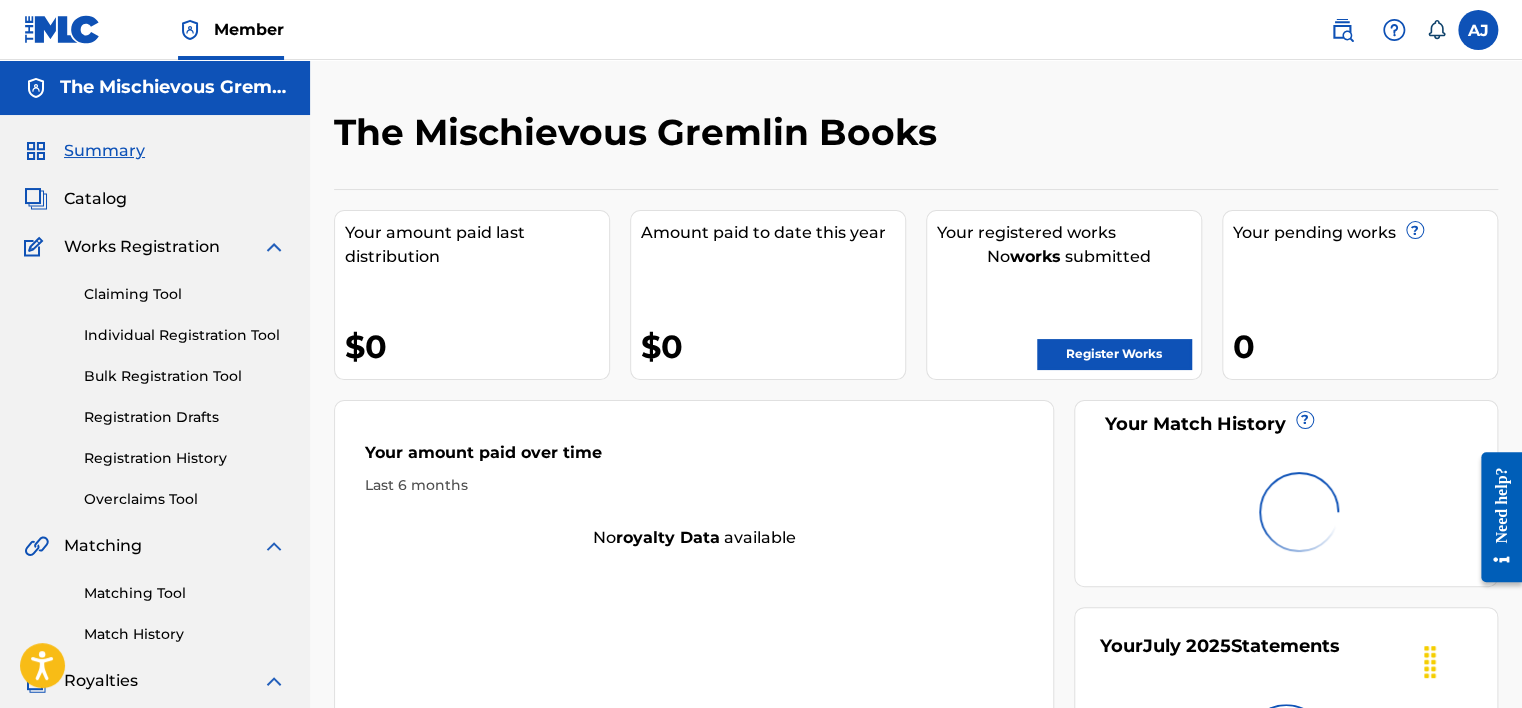 click on "Member" at bounding box center [249, 29] 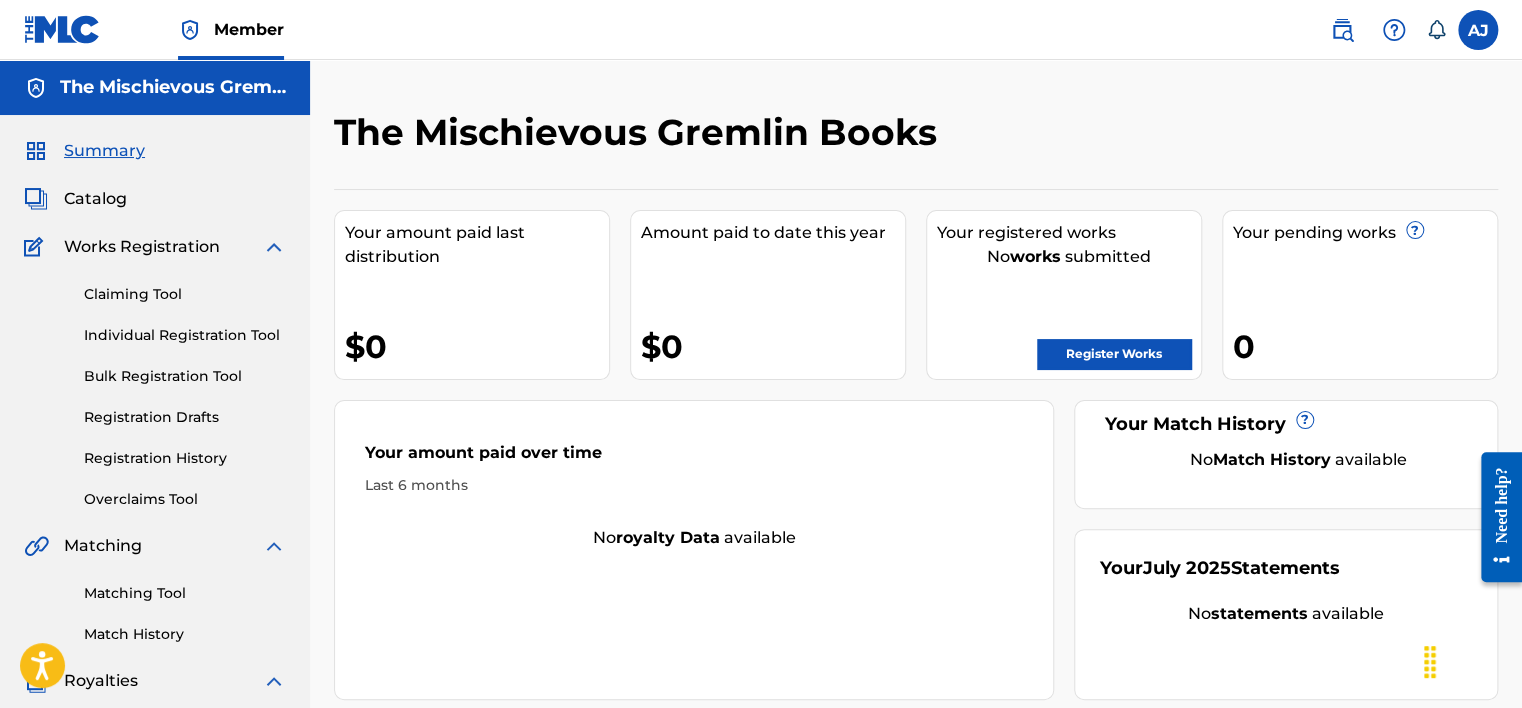 click on "Member" at bounding box center [249, 29] 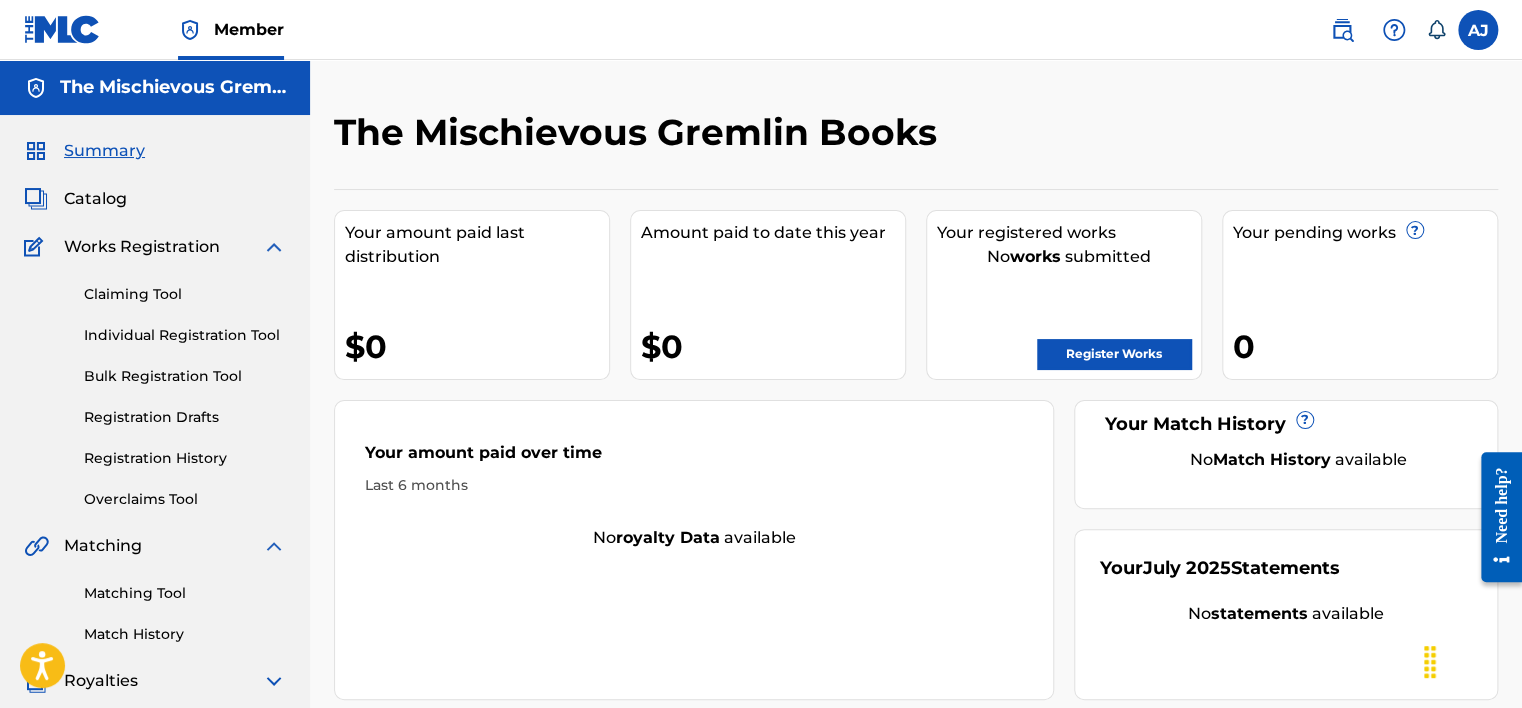click on "Royalties" at bounding box center (101, 681) 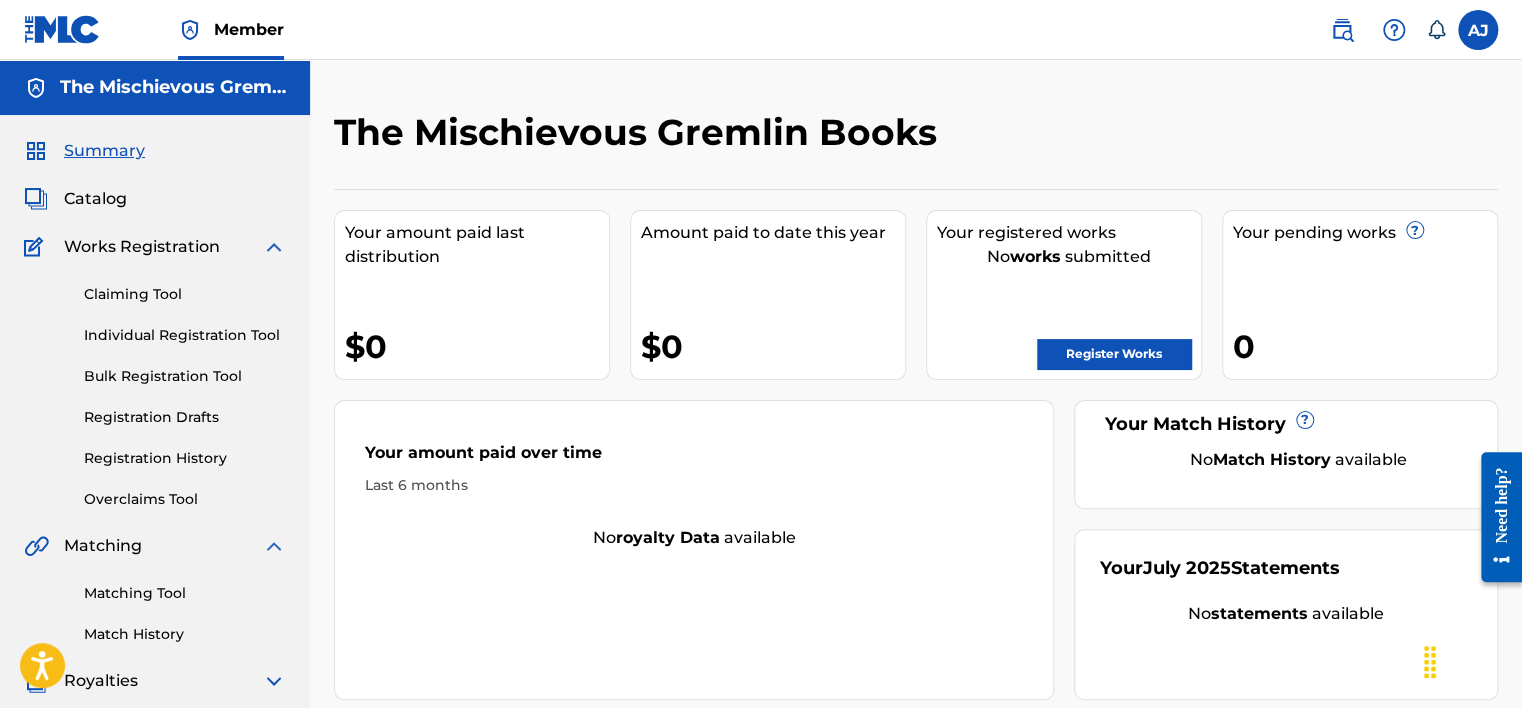 click on "Member [FIRST] [LAST] [LAST][EMAIL] Notification Preferences Profile Log out" at bounding box center [761, 30] 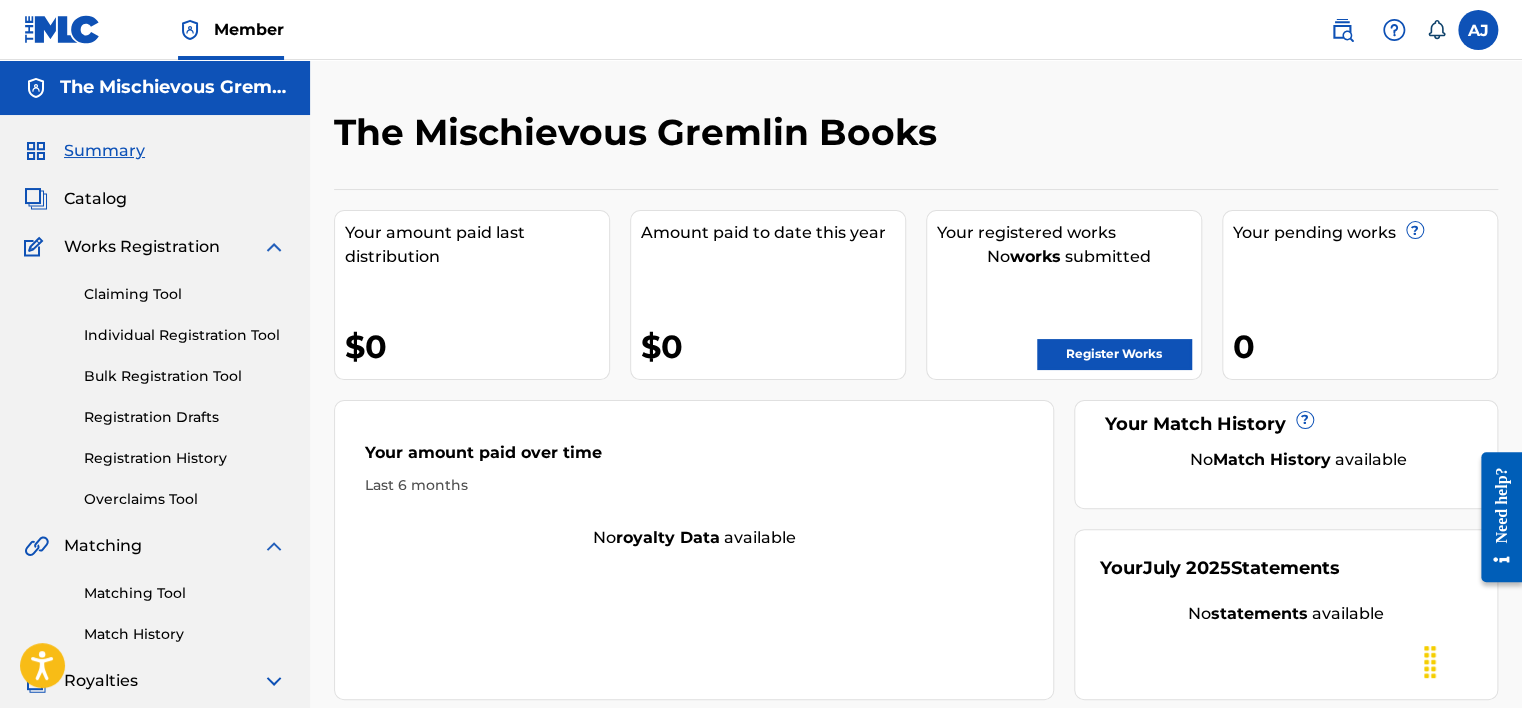 click at bounding box center (1478, 30) 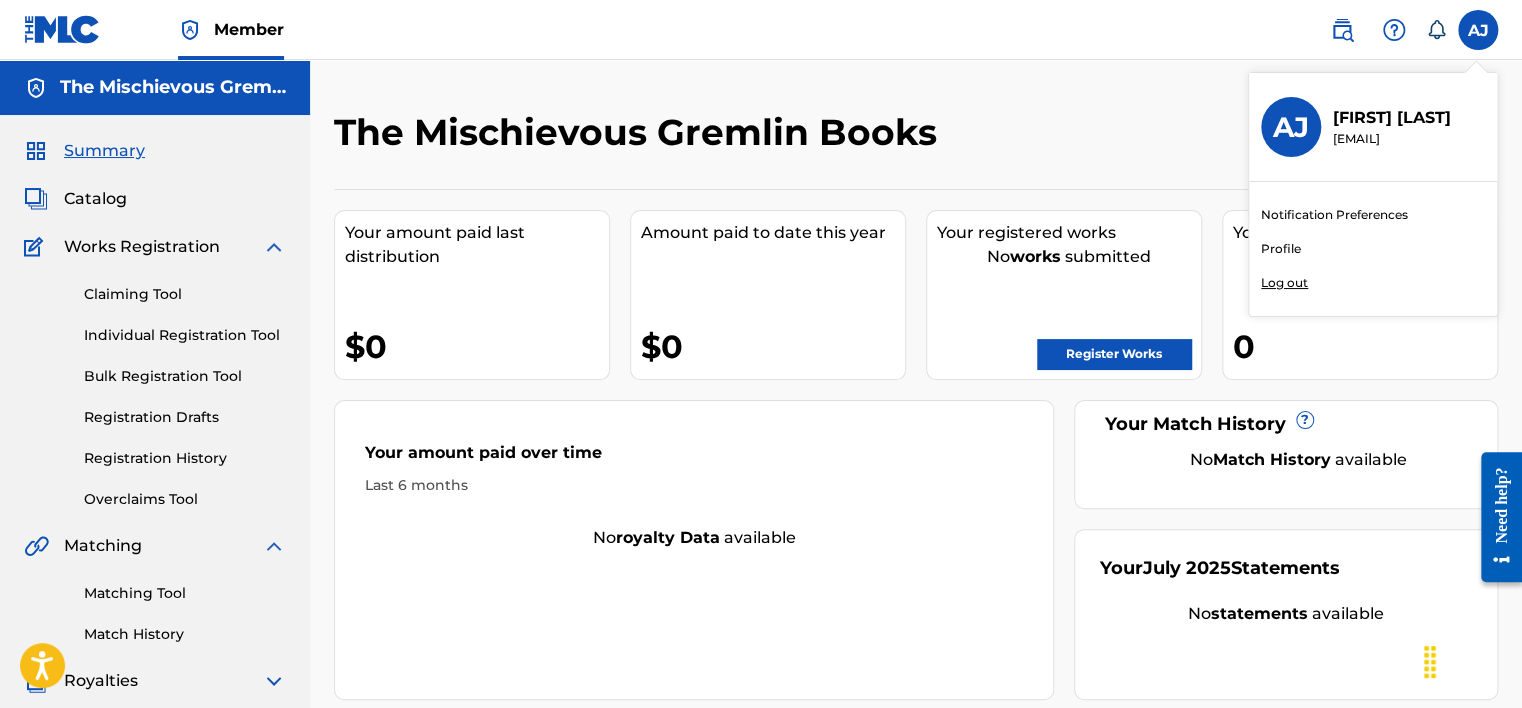 click on "Notification Preferences Profile Log out" at bounding box center [1373, 249] 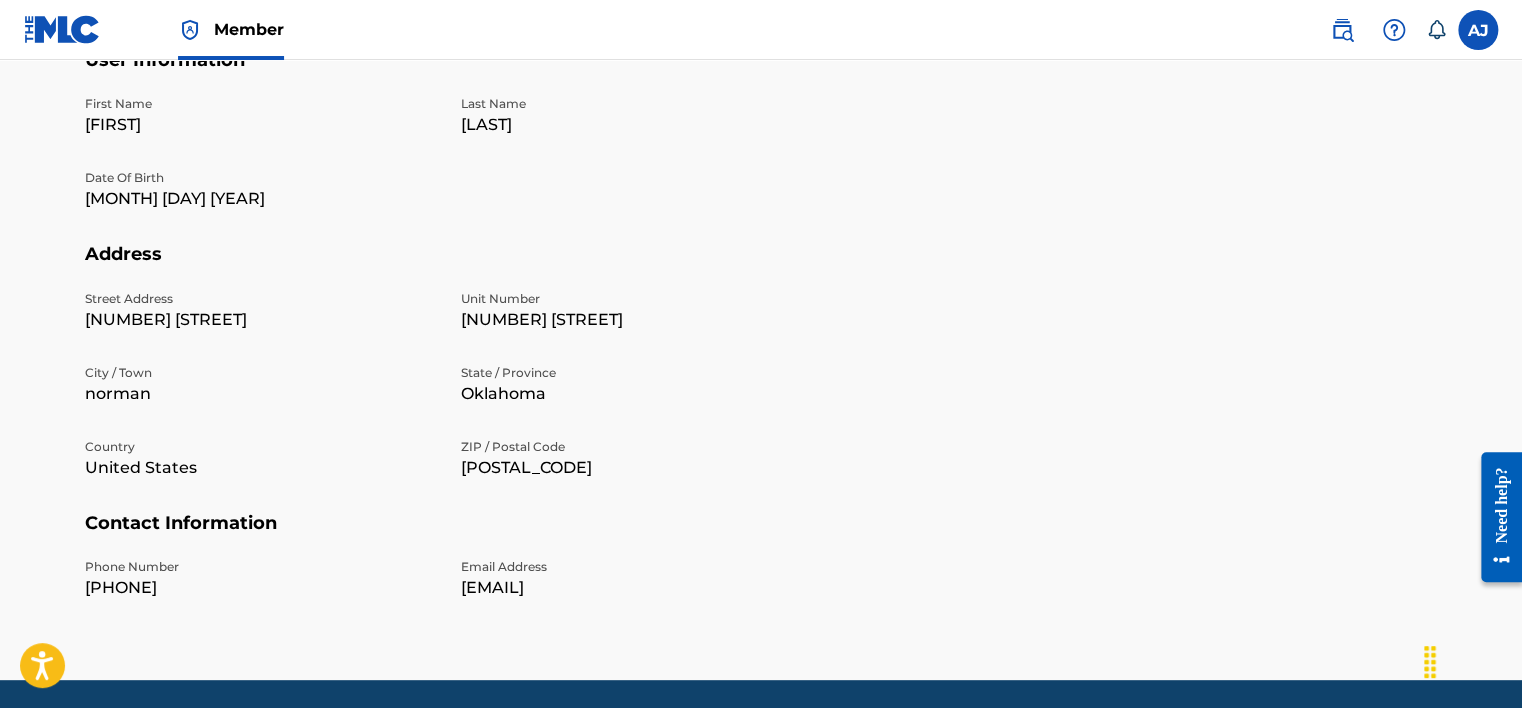 scroll, scrollTop: 578, scrollLeft: 0, axis: vertical 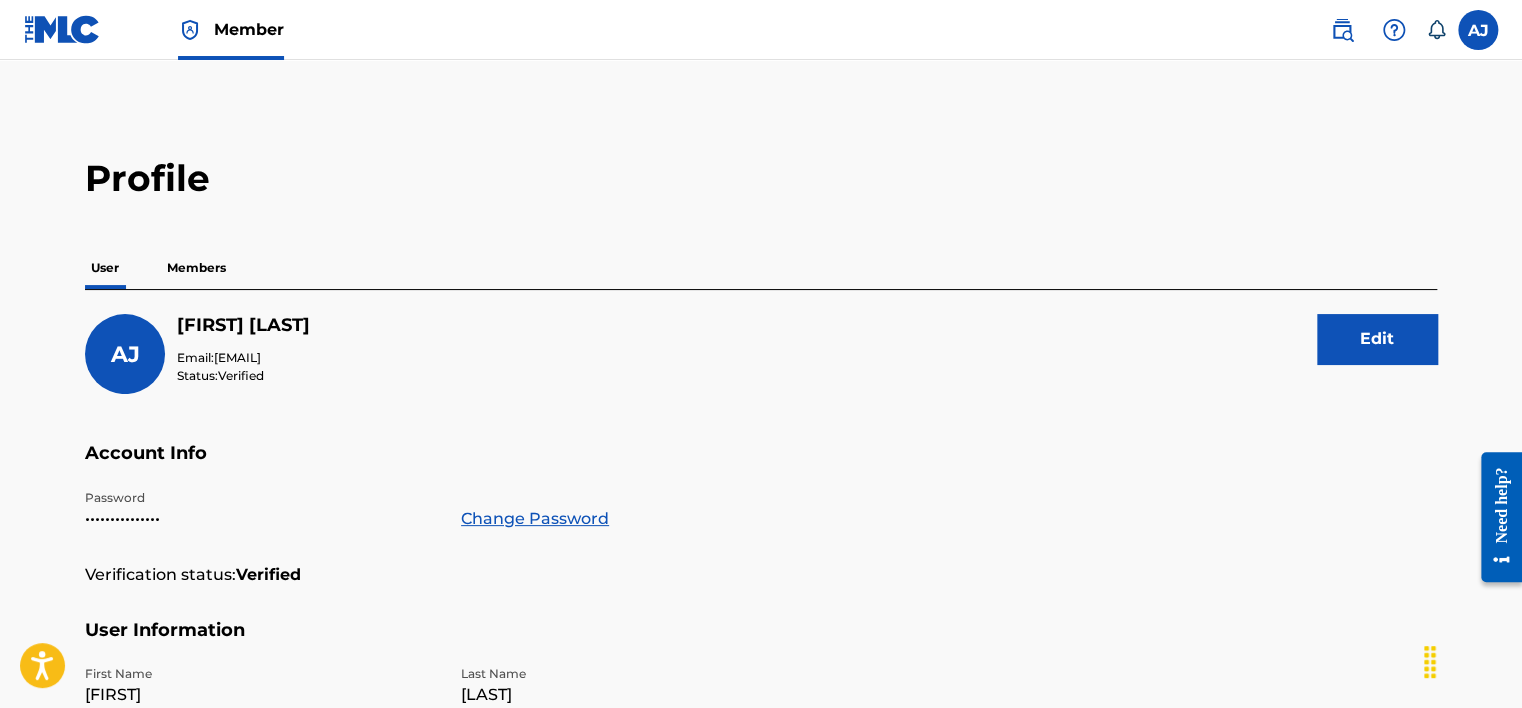click at bounding box center (62, 29) 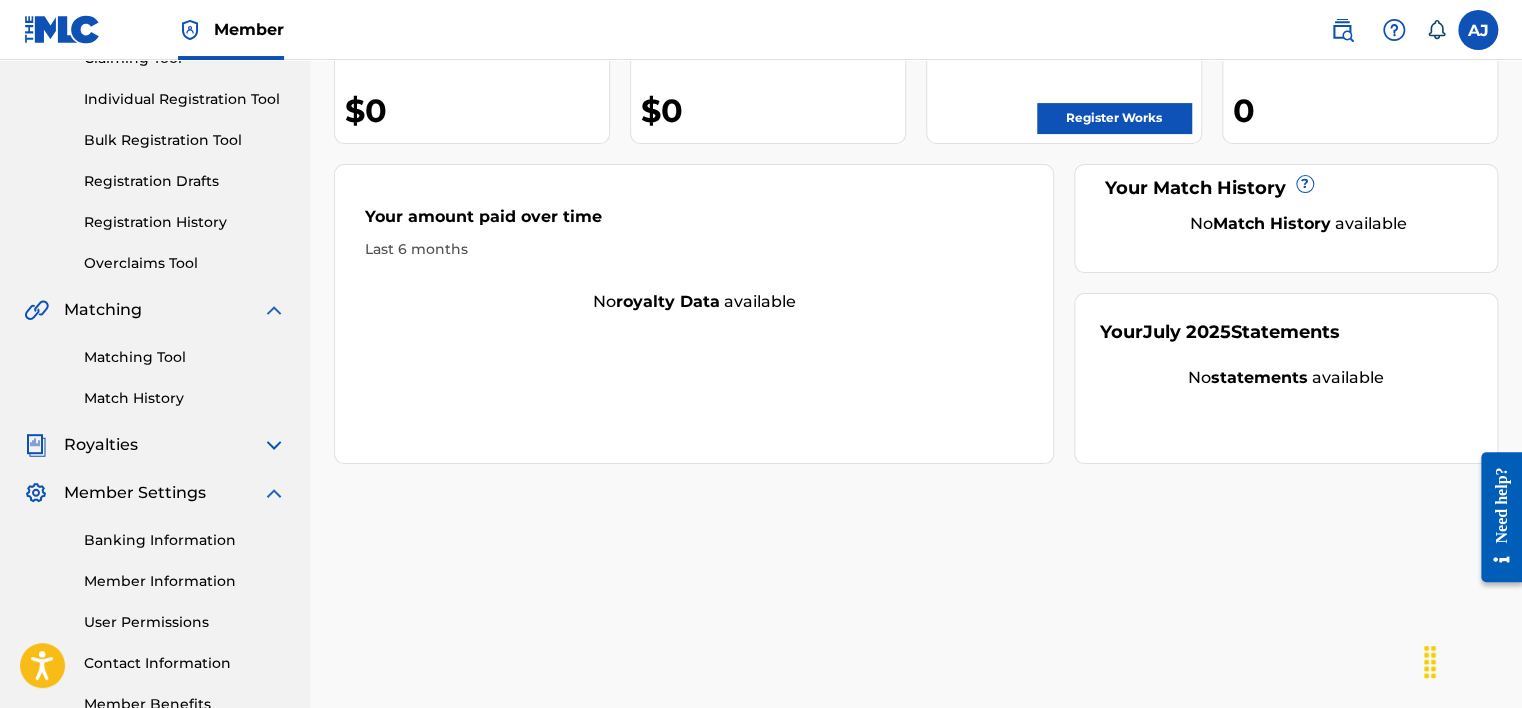 scroll, scrollTop: 237, scrollLeft: 0, axis: vertical 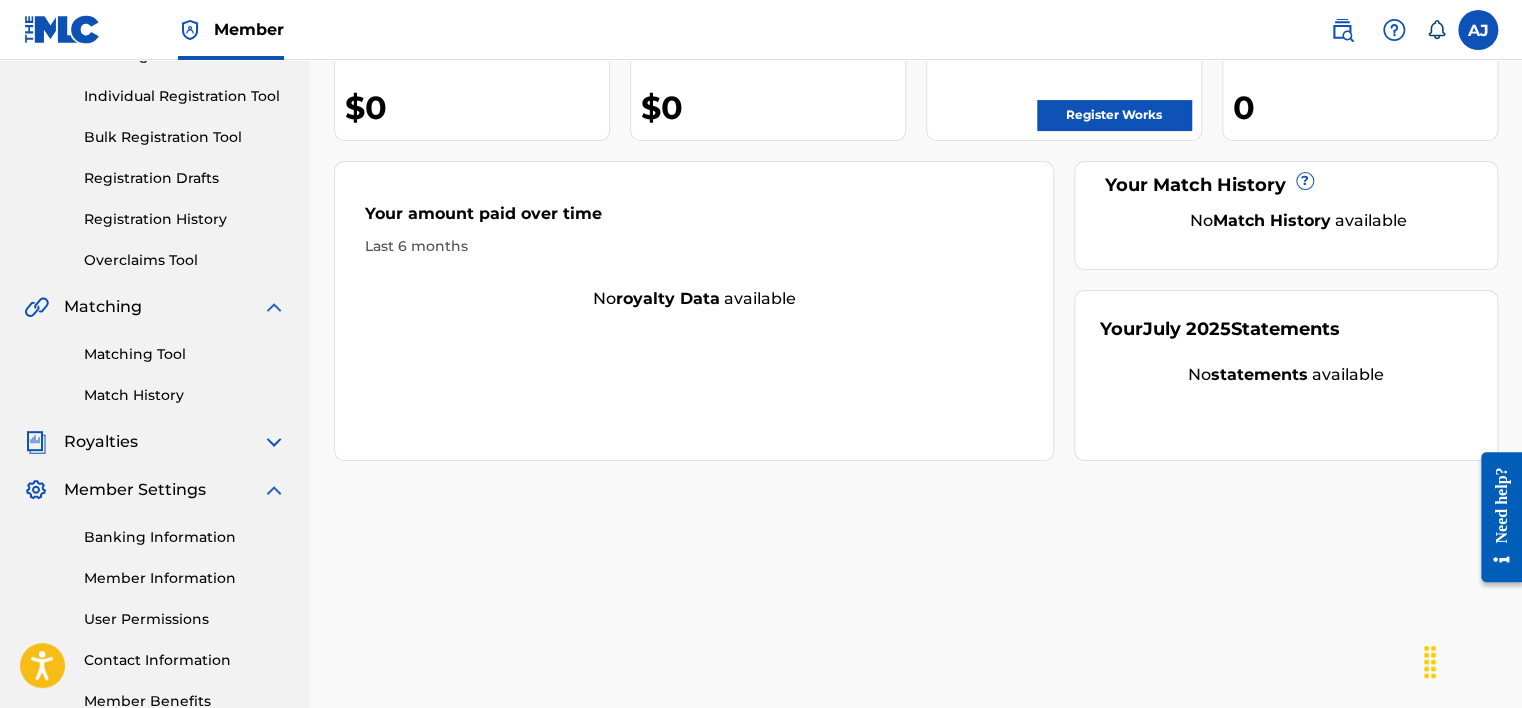 click on "Member" at bounding box center [249, 29] 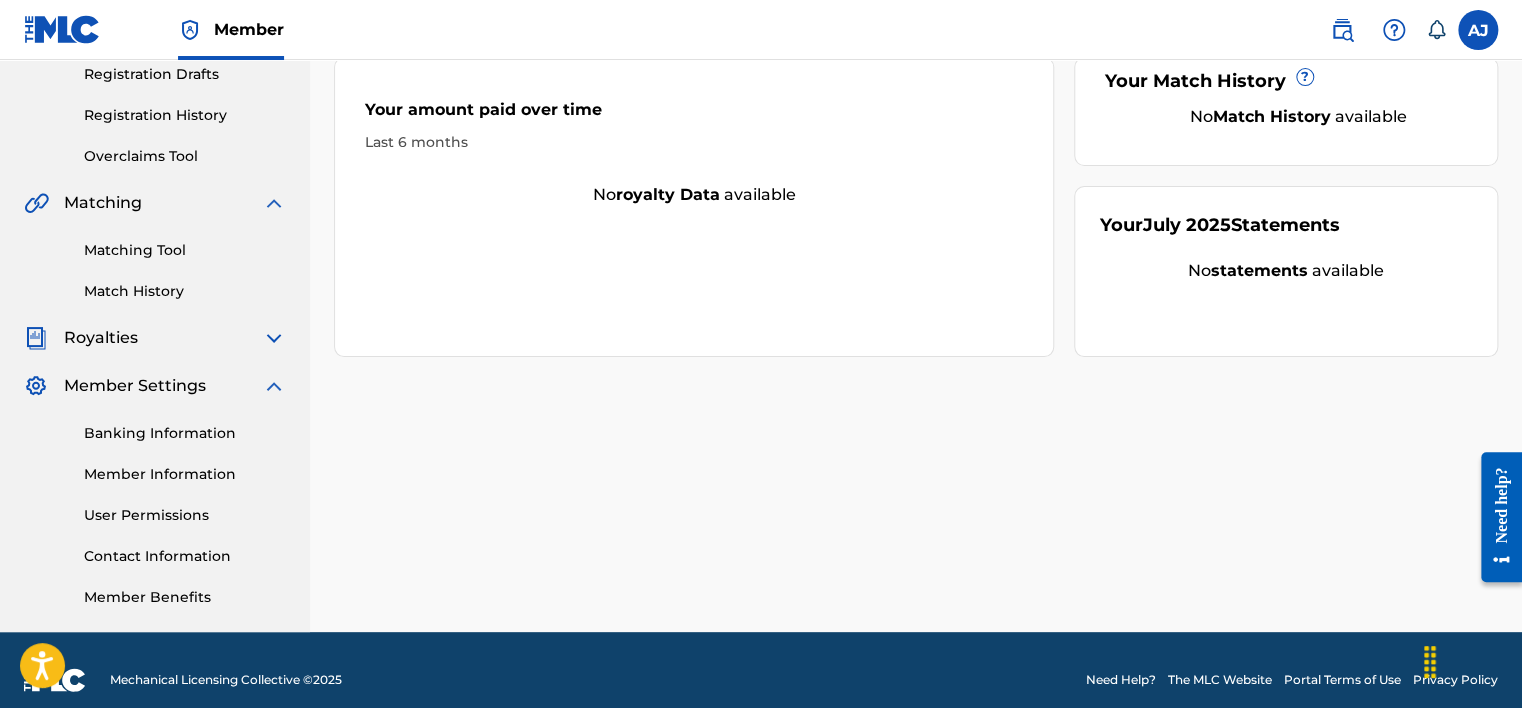 scroll, scrollTop: 363, scrollLeft: 0, axis: vertical 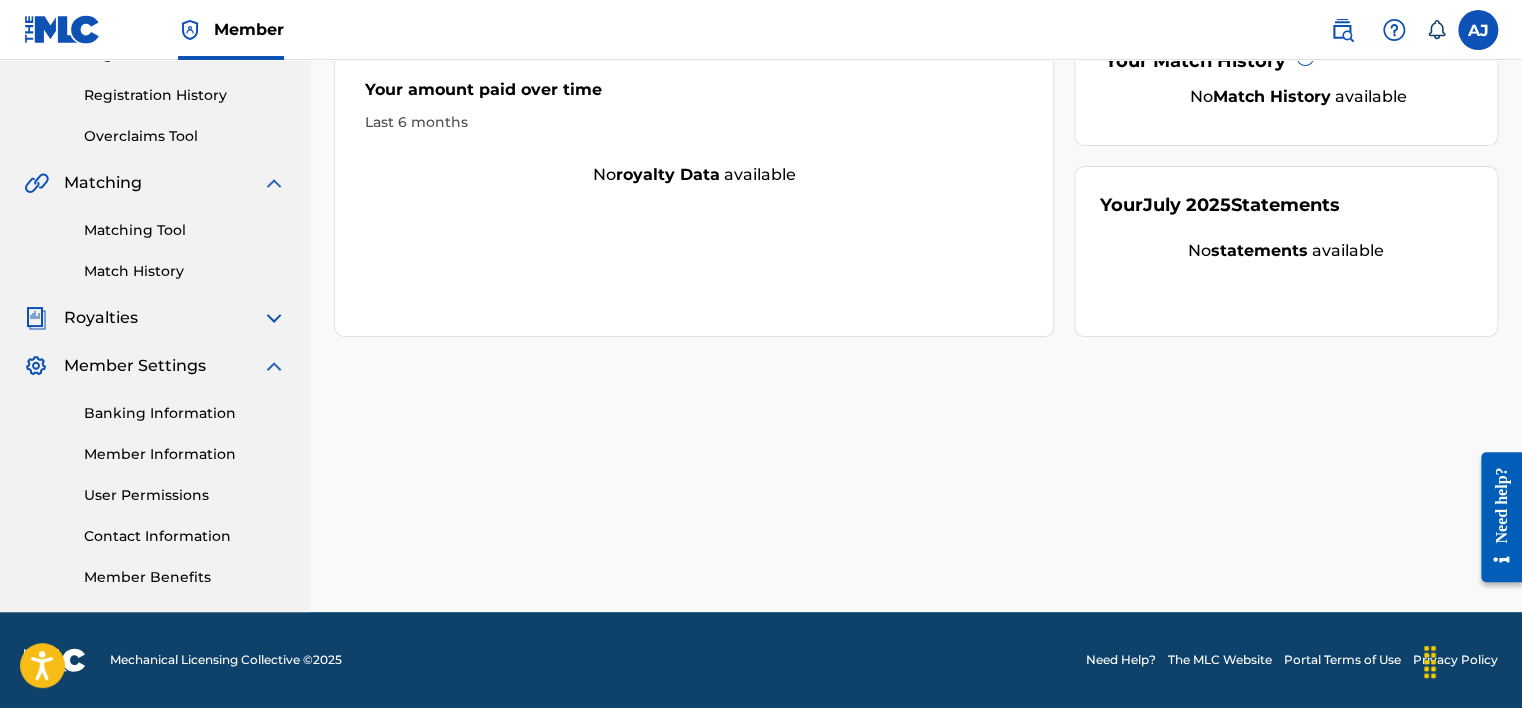 click on "Member Settings" at bounding box center (135, 366) 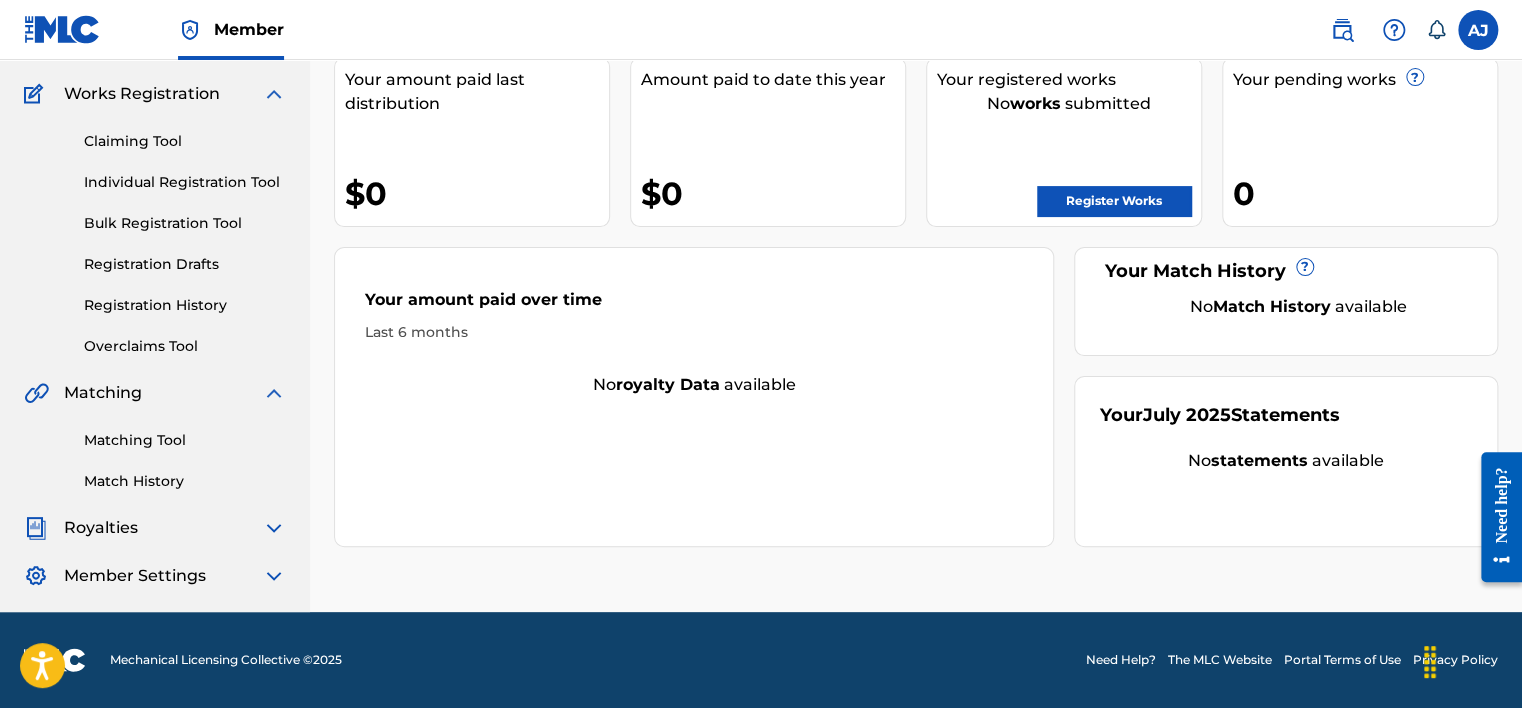scroll, scrollTop: 152, scrollLeft: 0, axis: vertical 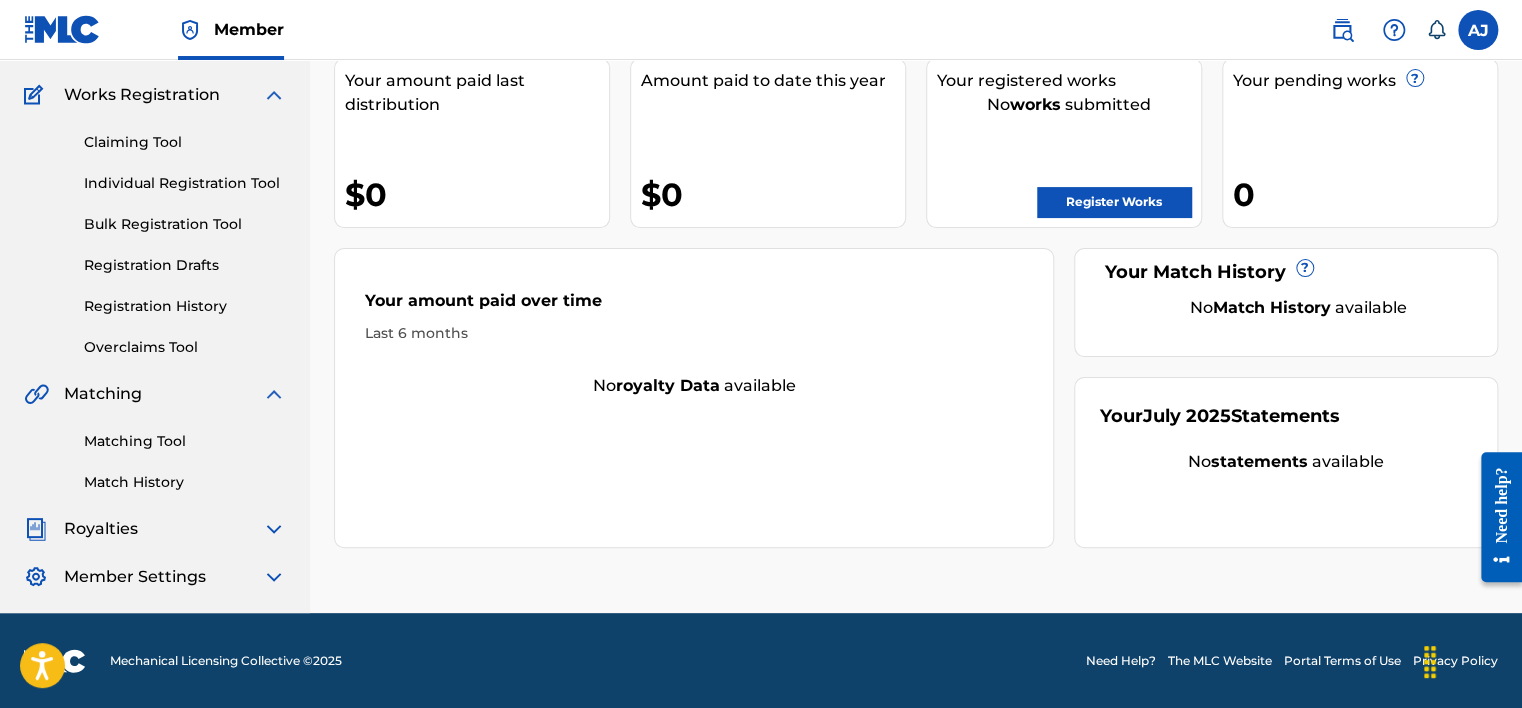 click at bounding box center (274, 577) 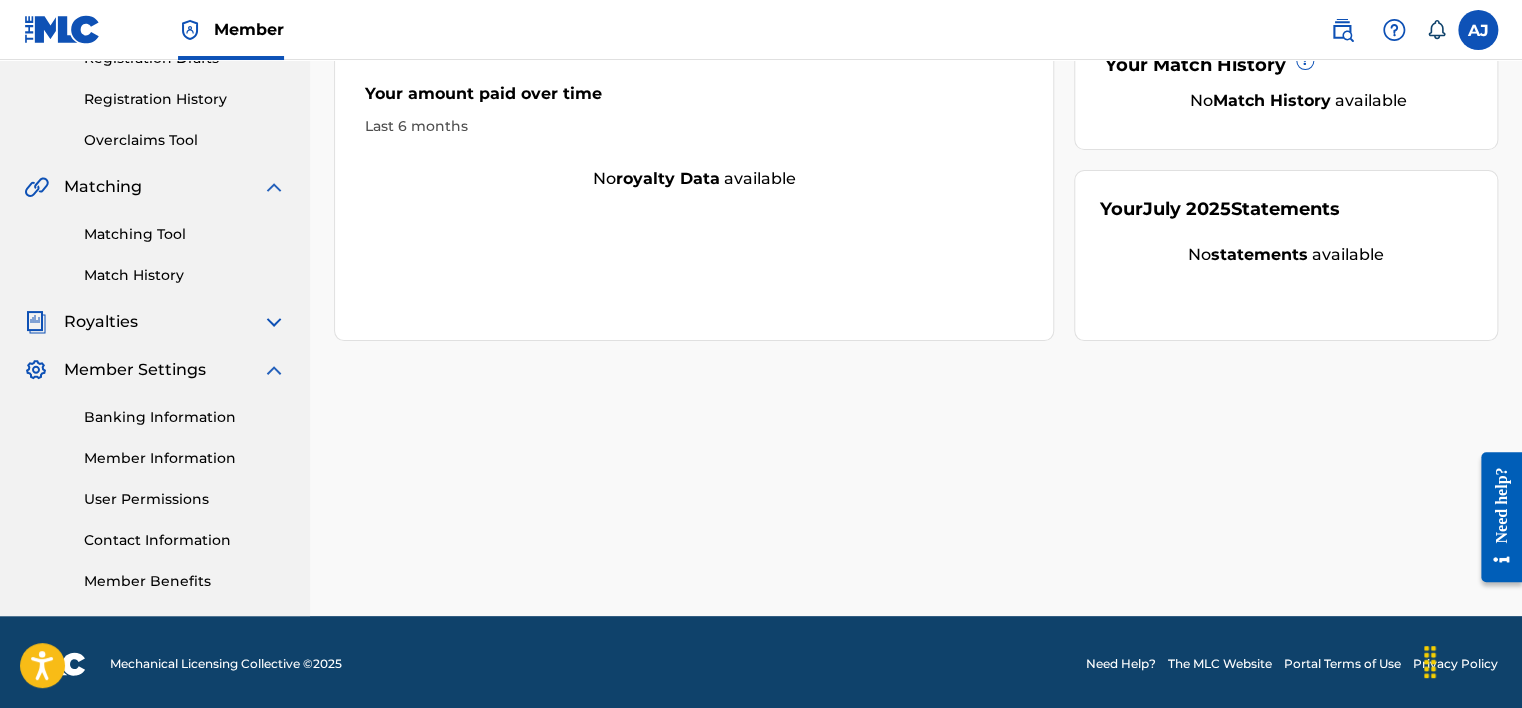 scroll, scrollTop: 363, scrollLeft: 0, axis: vertical 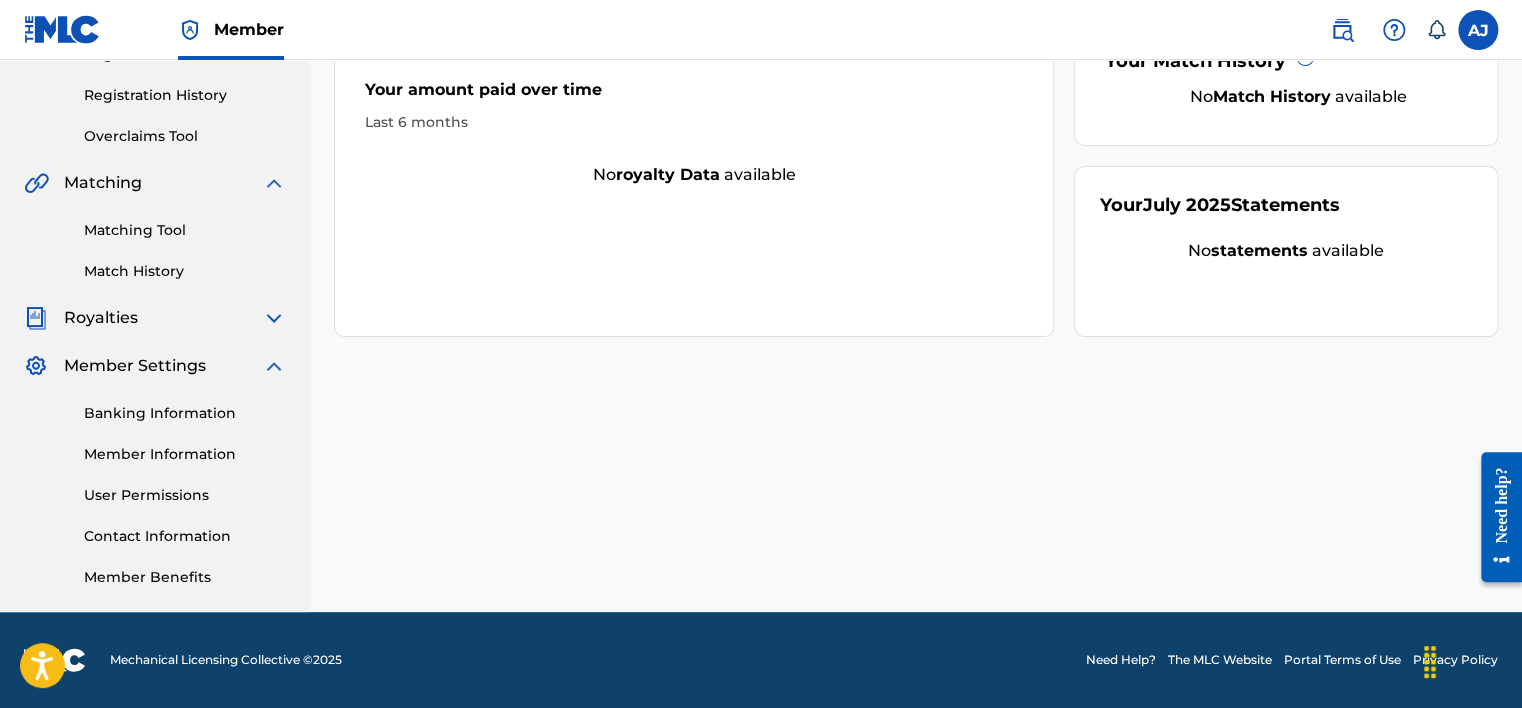 click on "User Permissions" at bounding box center (185, 495) 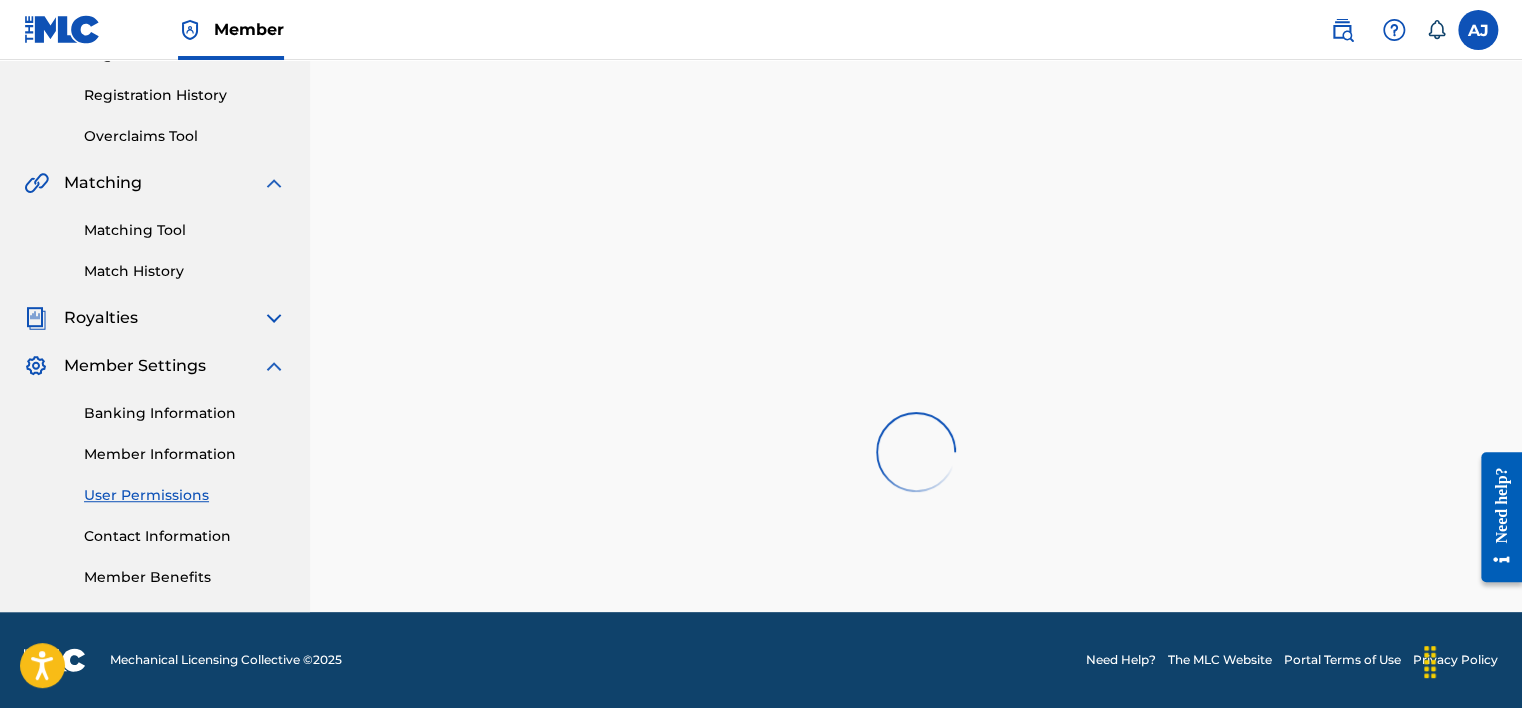 scroll, scrollTop: 0, scrollLeft: 0, axis: both 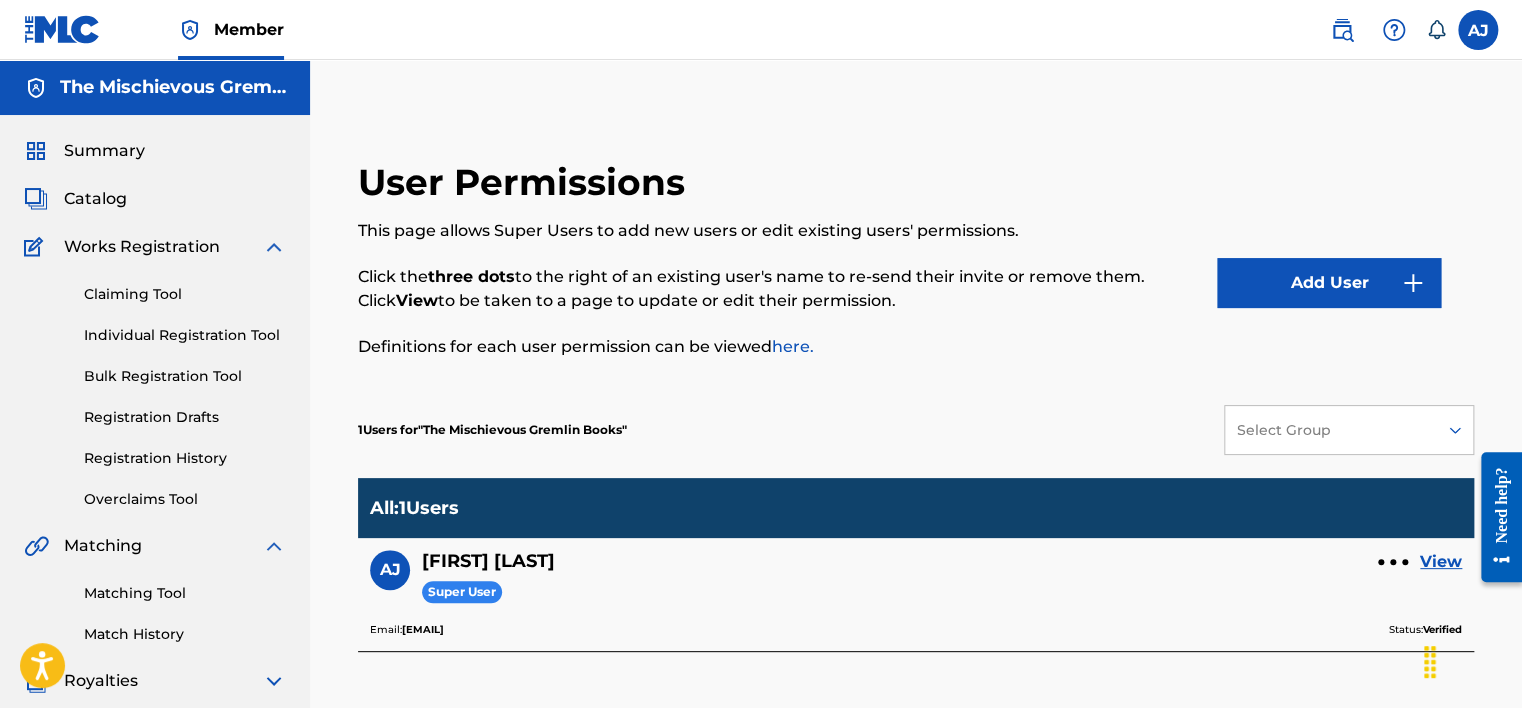 click on "Add User" at bounding box center [1329, 283] 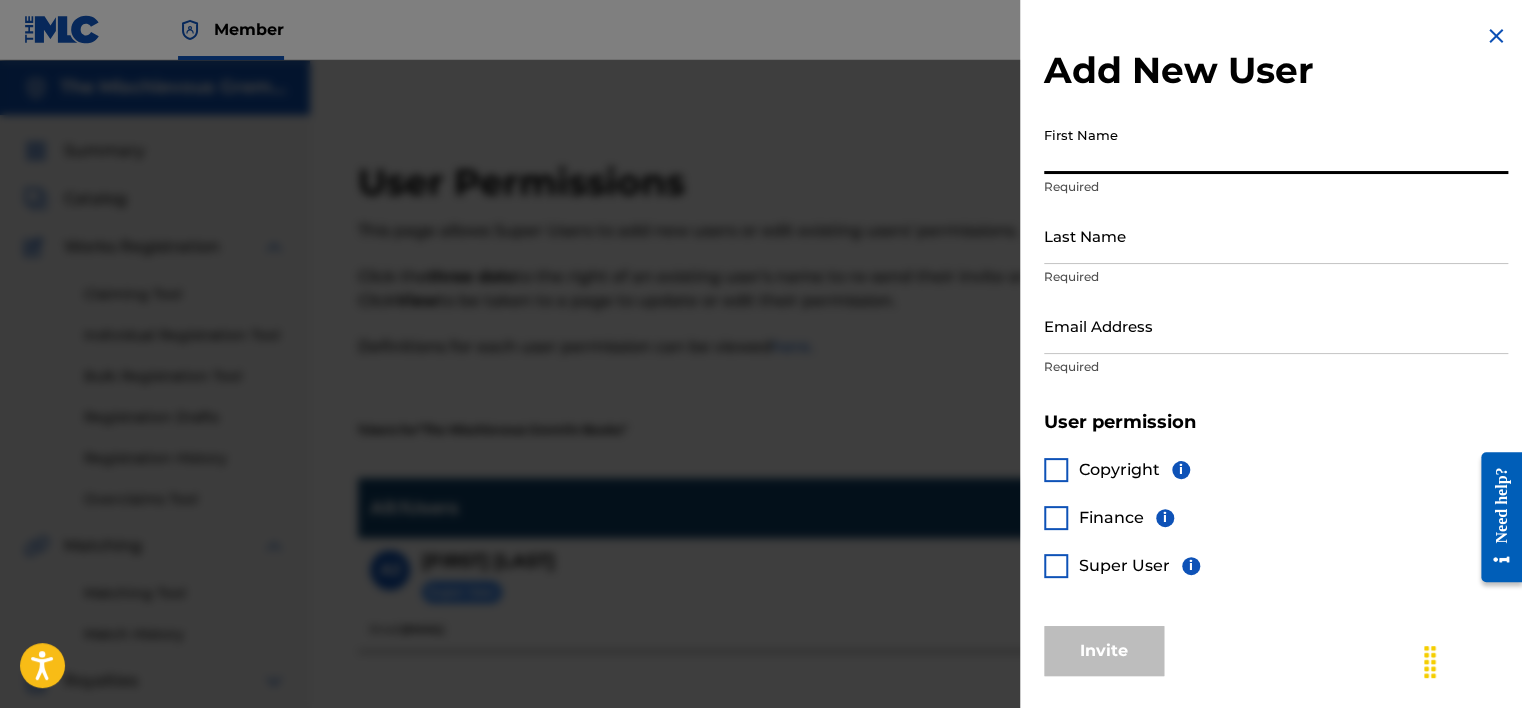 click on "First Name" at bounding box center [1276, 145] 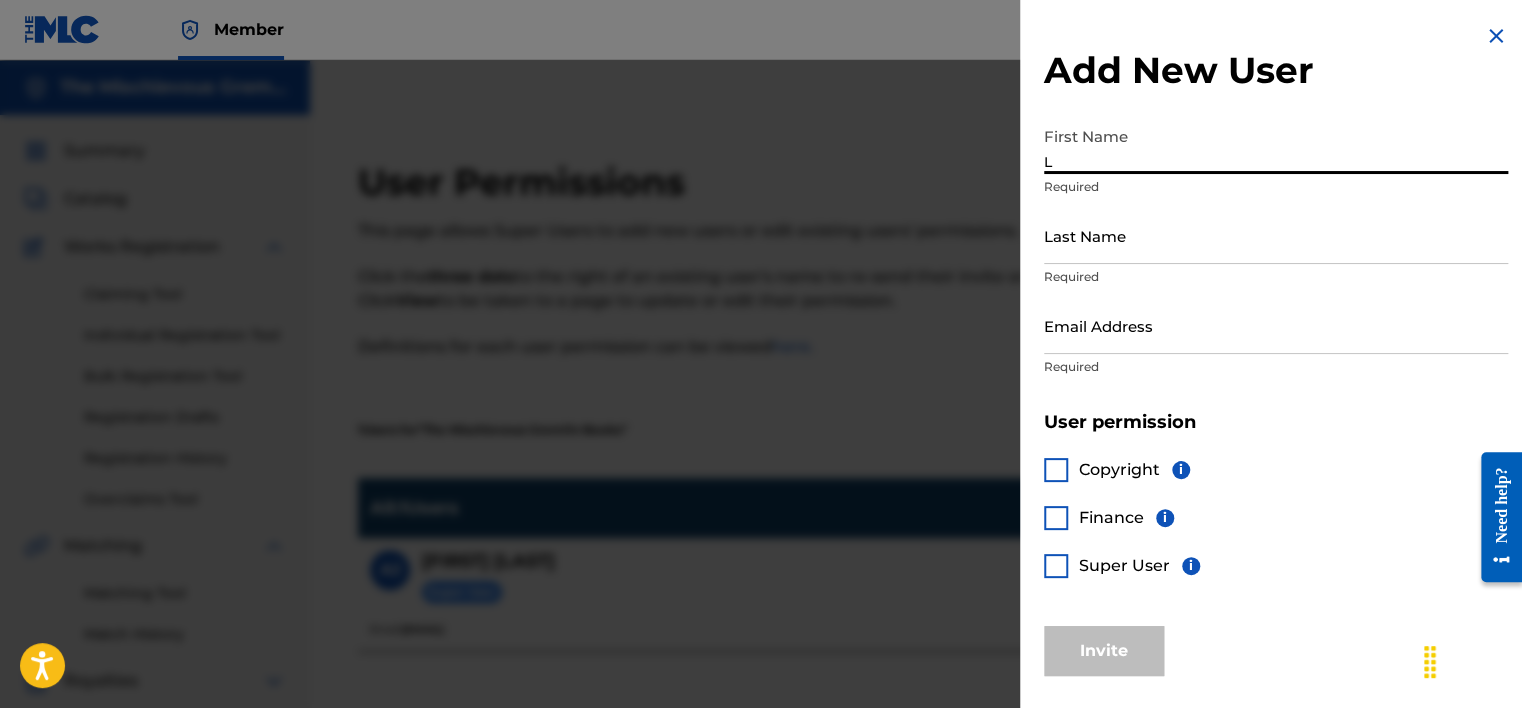 click on "L" at bounding box center (1276, 145) 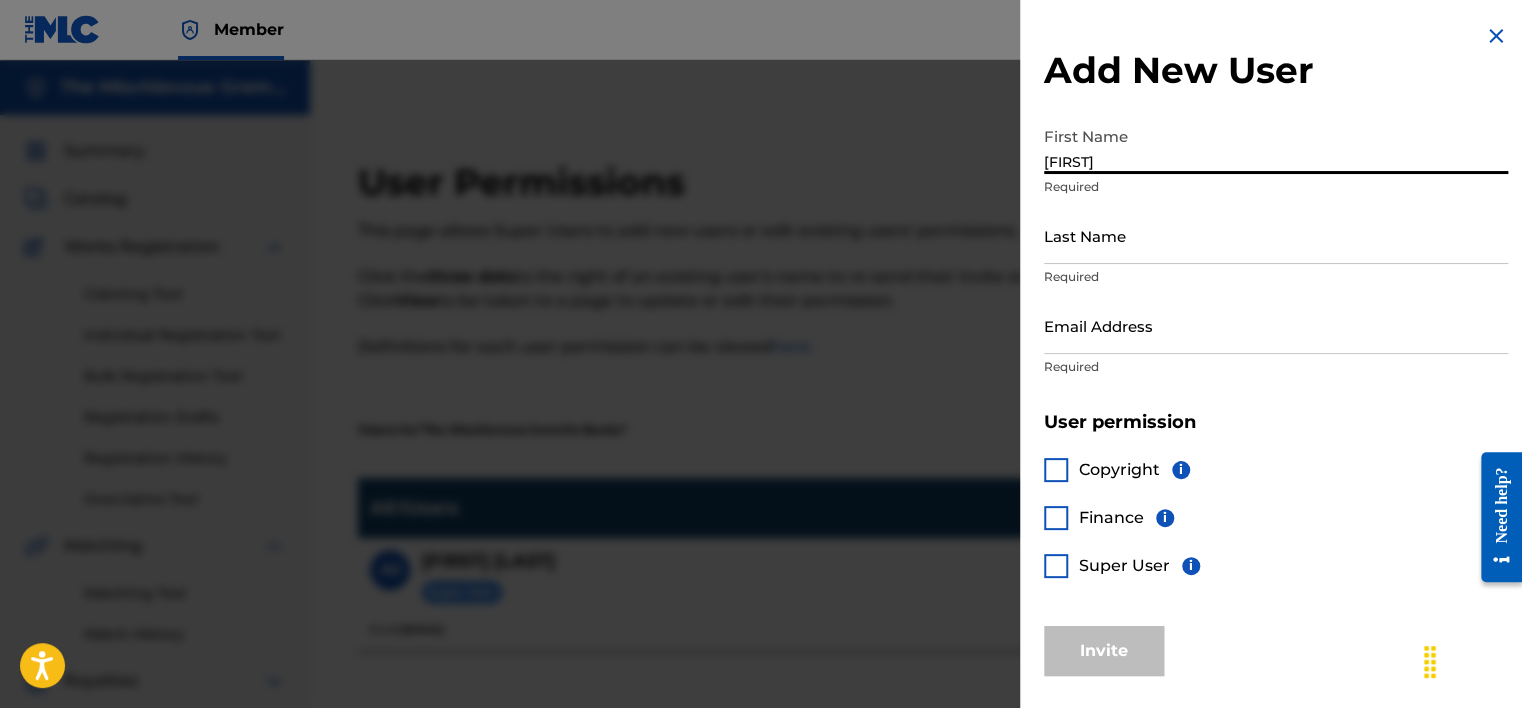 type on "[FIRST]" 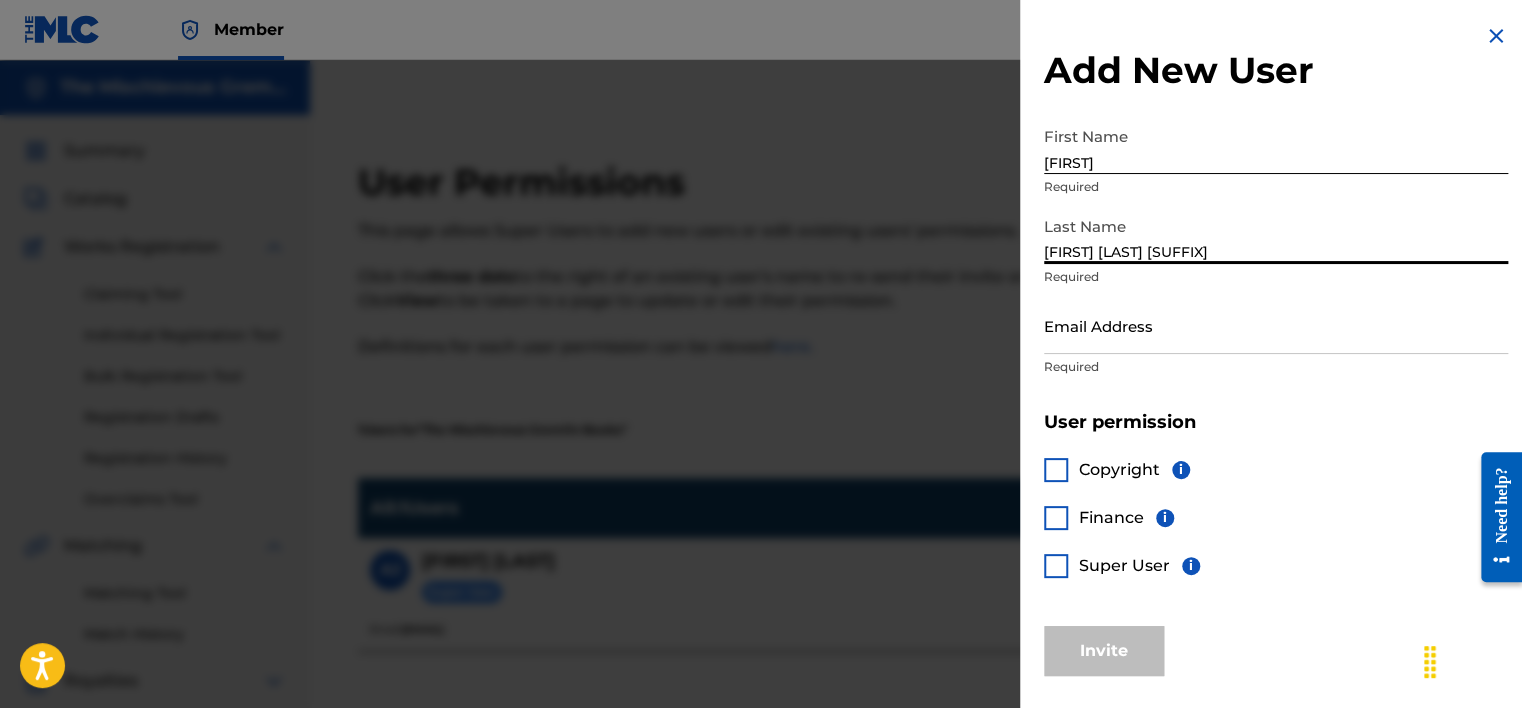 type on "[FIRST] [LAST] [SUFFIX]" 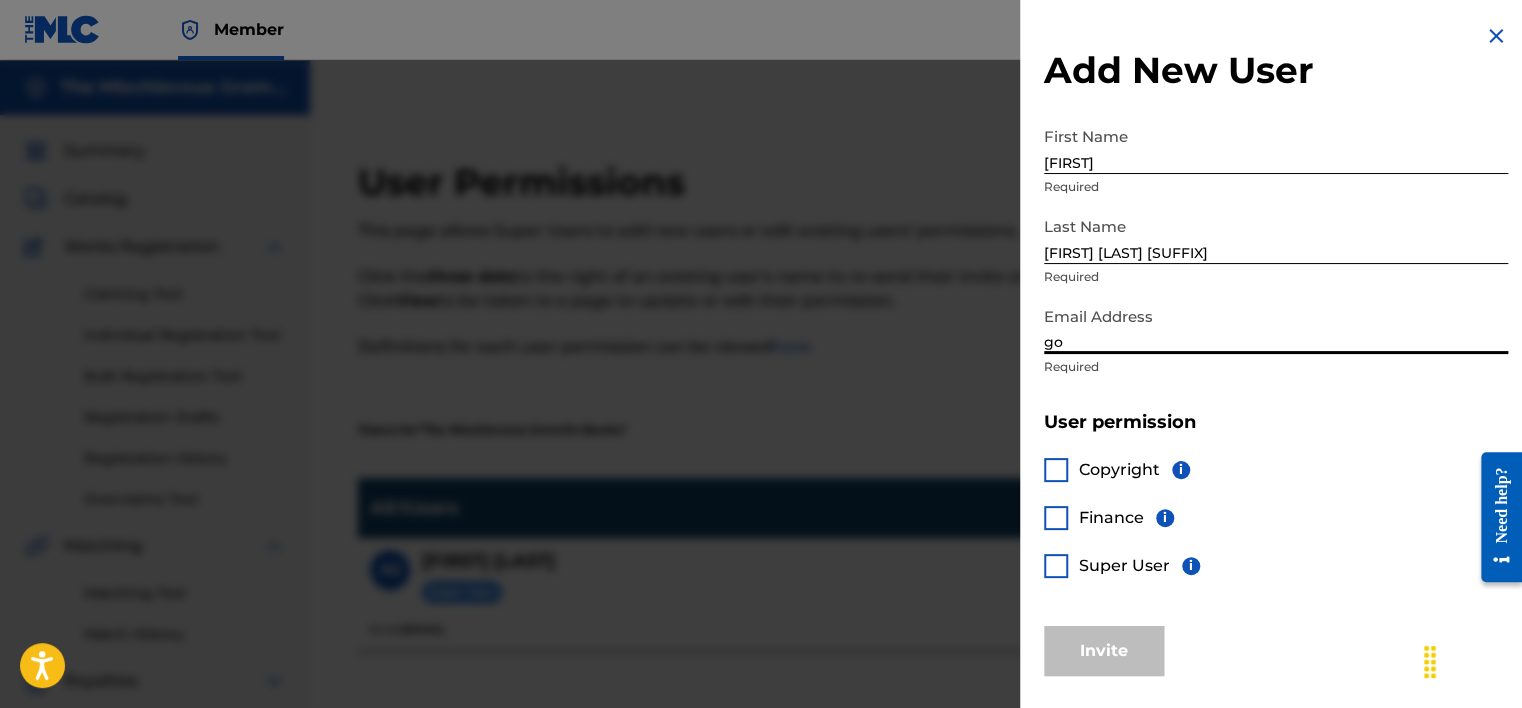 type on "g" 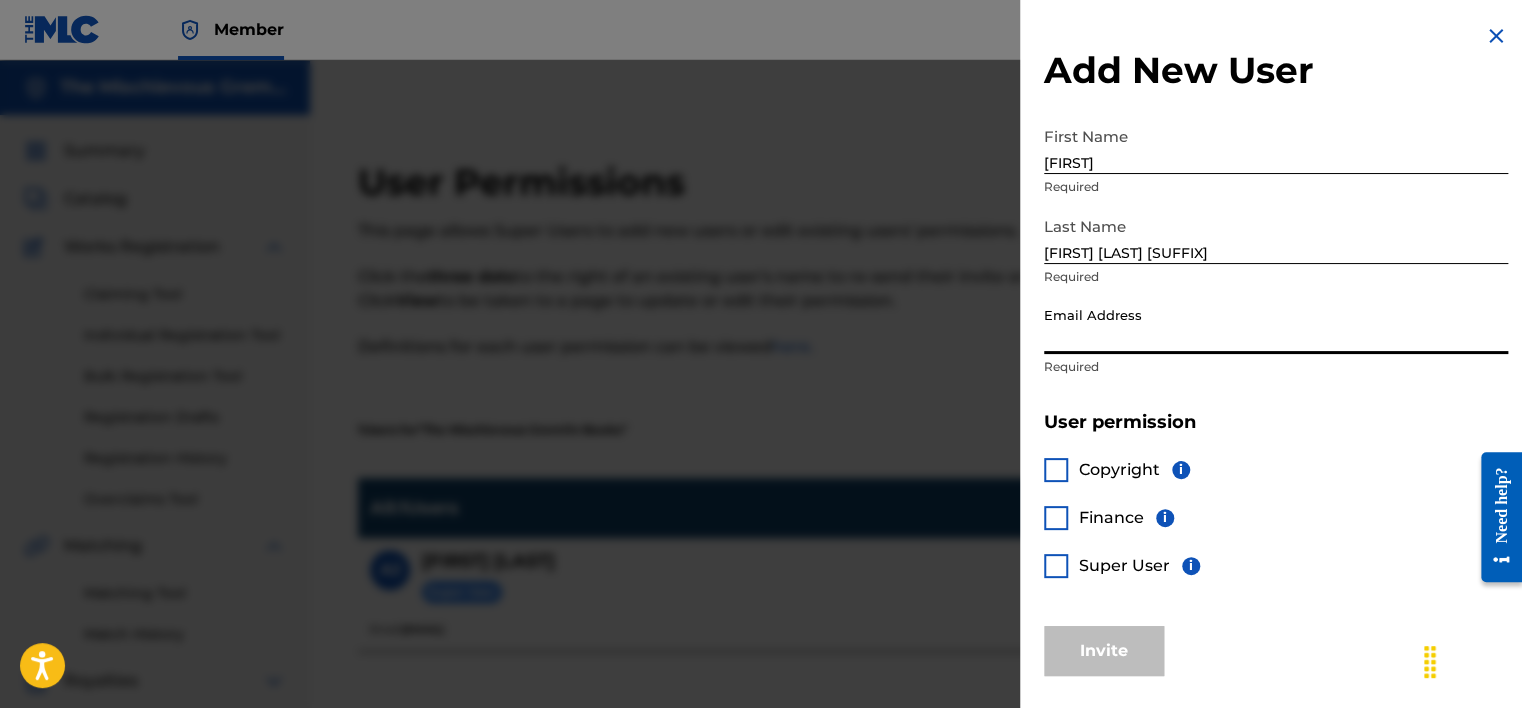click on "Email Address" at bounding box center [1276, 325] 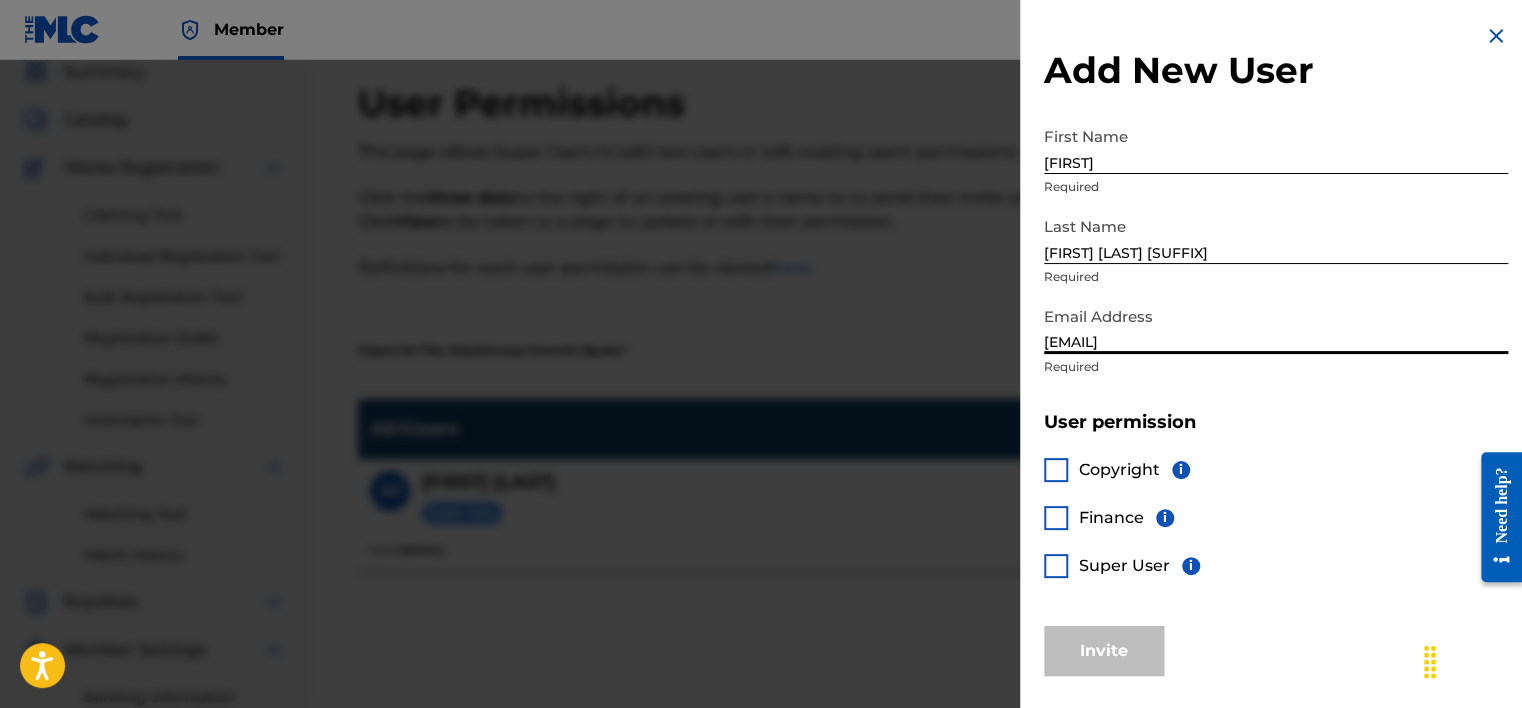 scroll, scrollTop: 93, scrollLeft: 0, axis: vertical 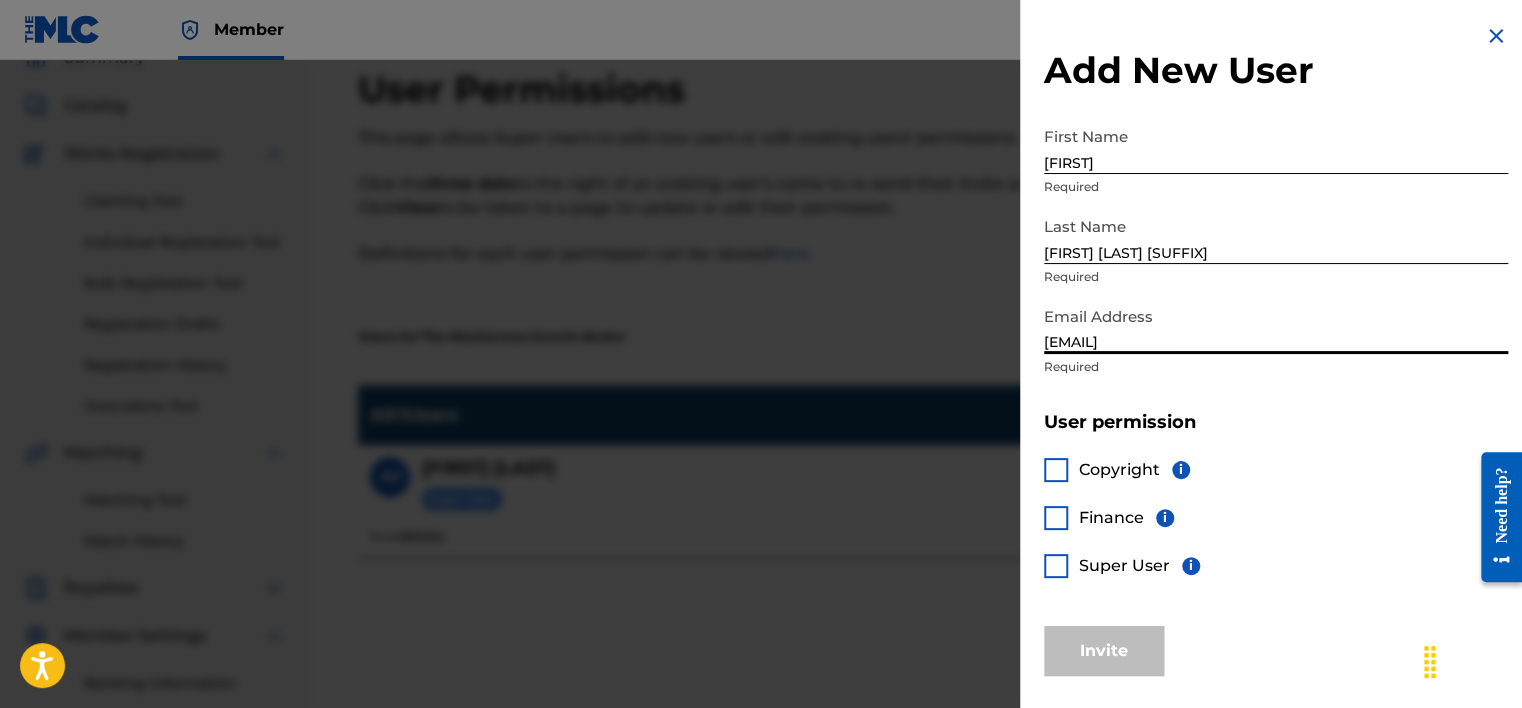 type on "[EMAIL]" 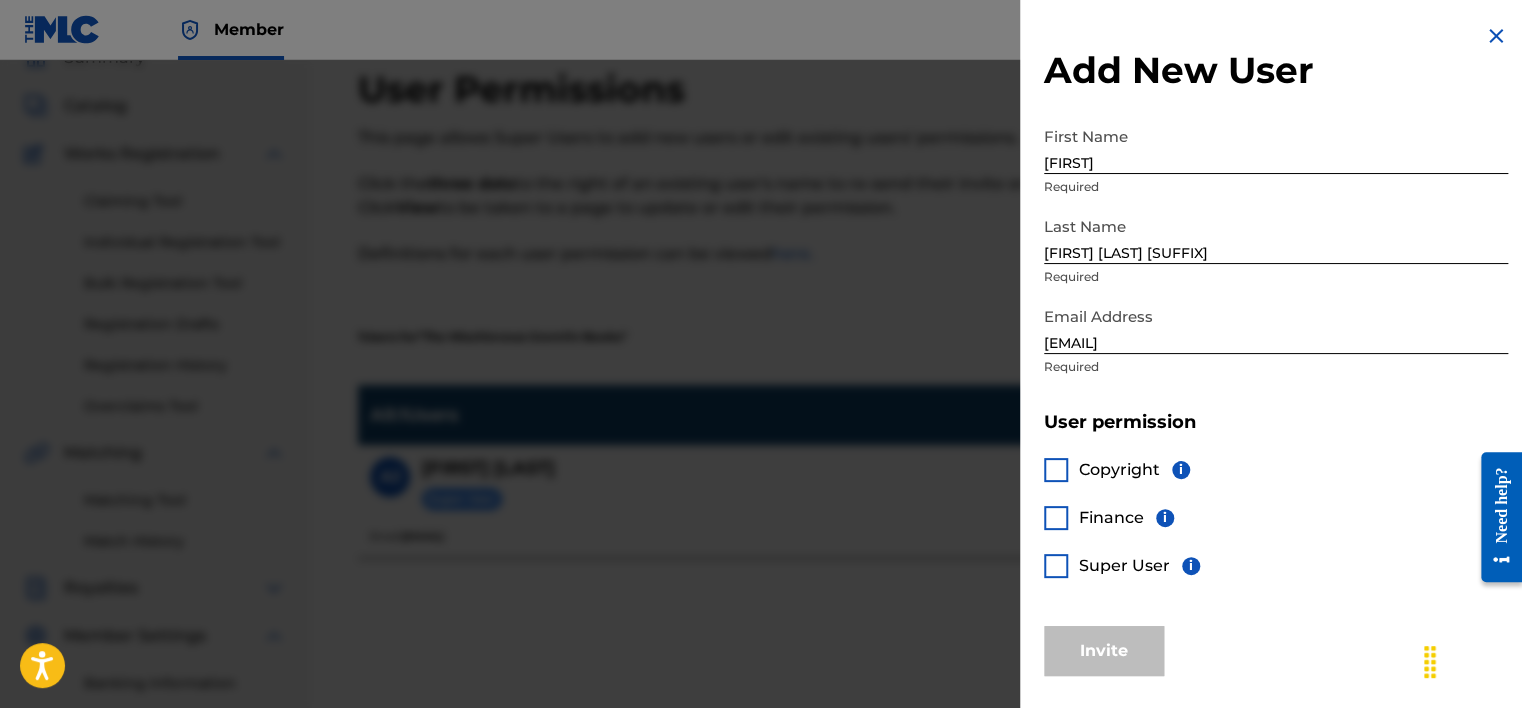 click at bounding box center (1056, 566) 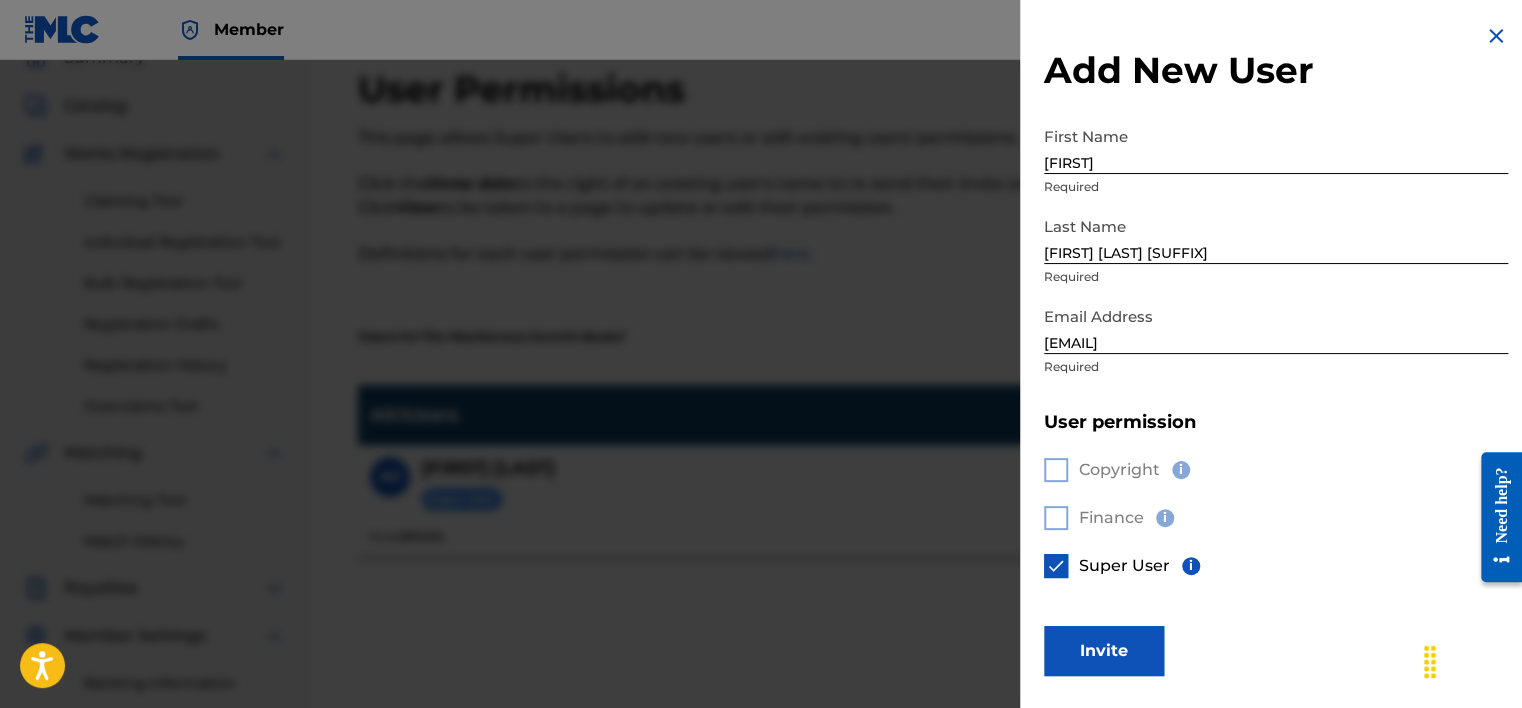 click on "Invite" at bounding box center (1104, 651) 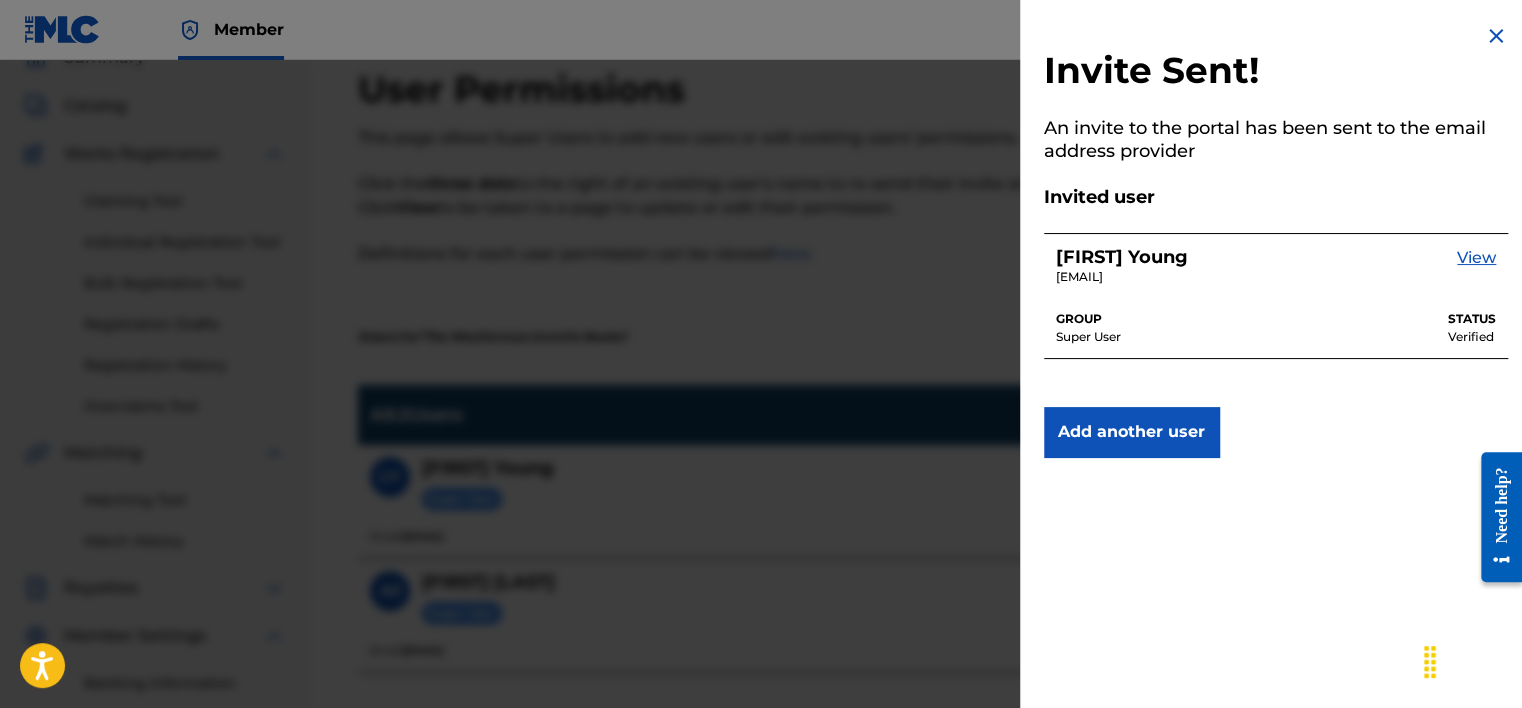 click on "Member [FIRST] [LAST] [LAST][EMAIL] Notification Preferences Profile Log out" at bounding box center (761, 30) 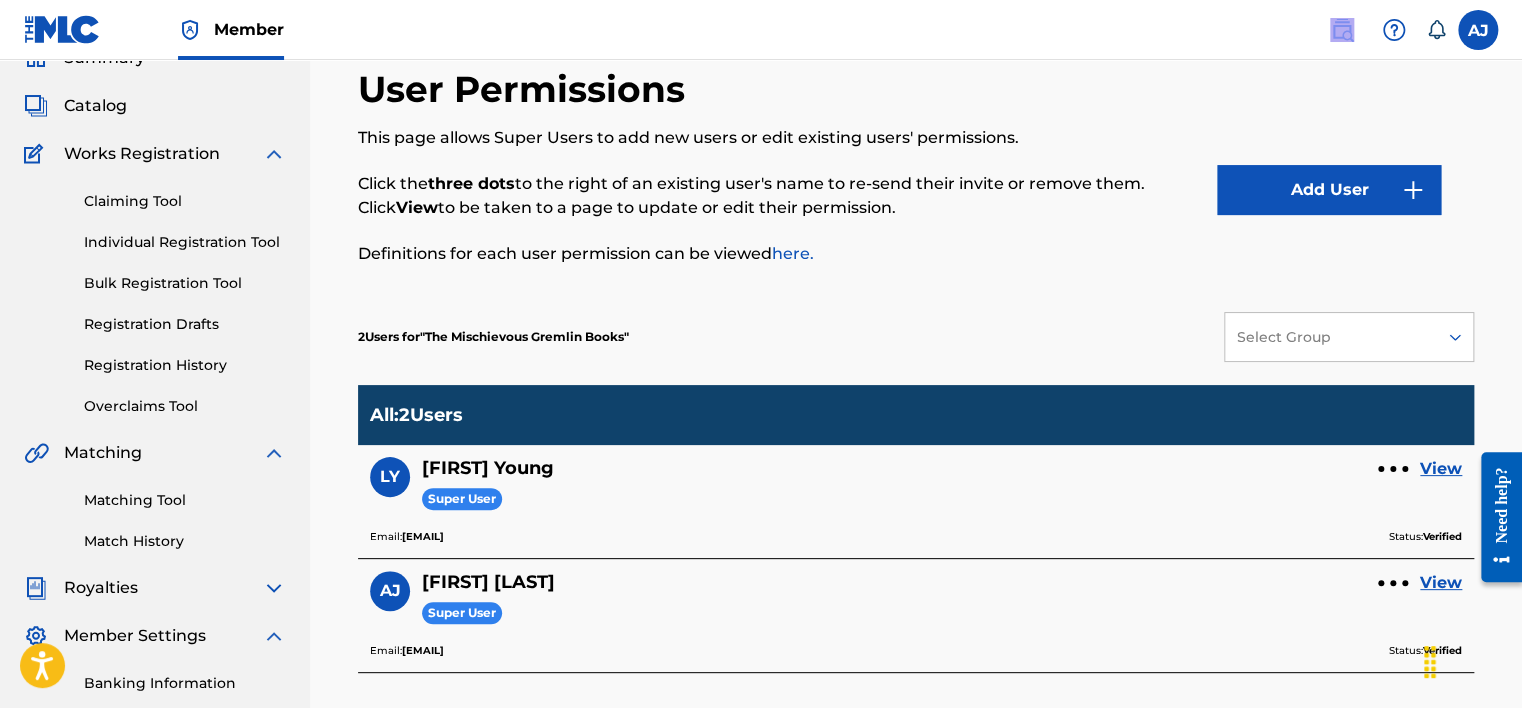 click at bounding box center (62, 29) 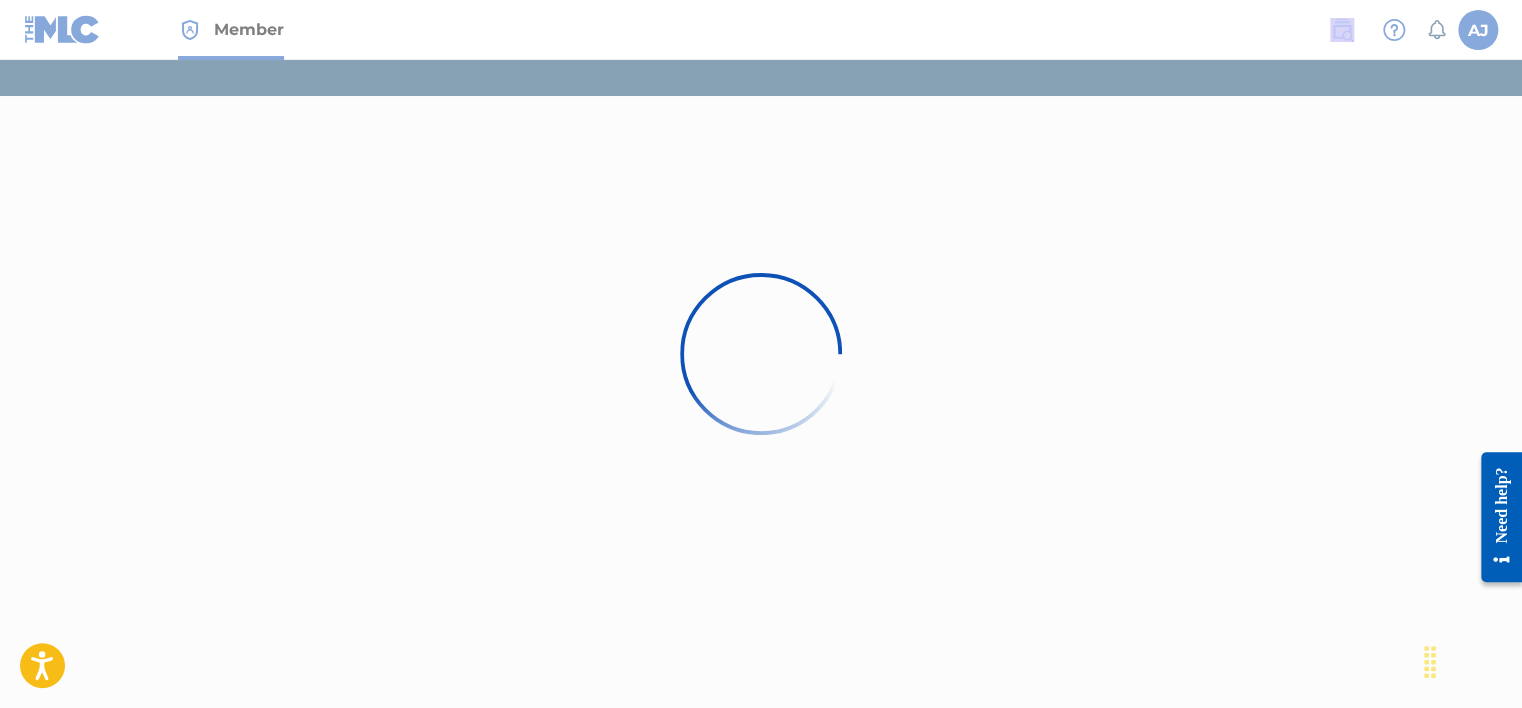 scroll, scrollTop: 0, scrollLeft: 0, axis: both 